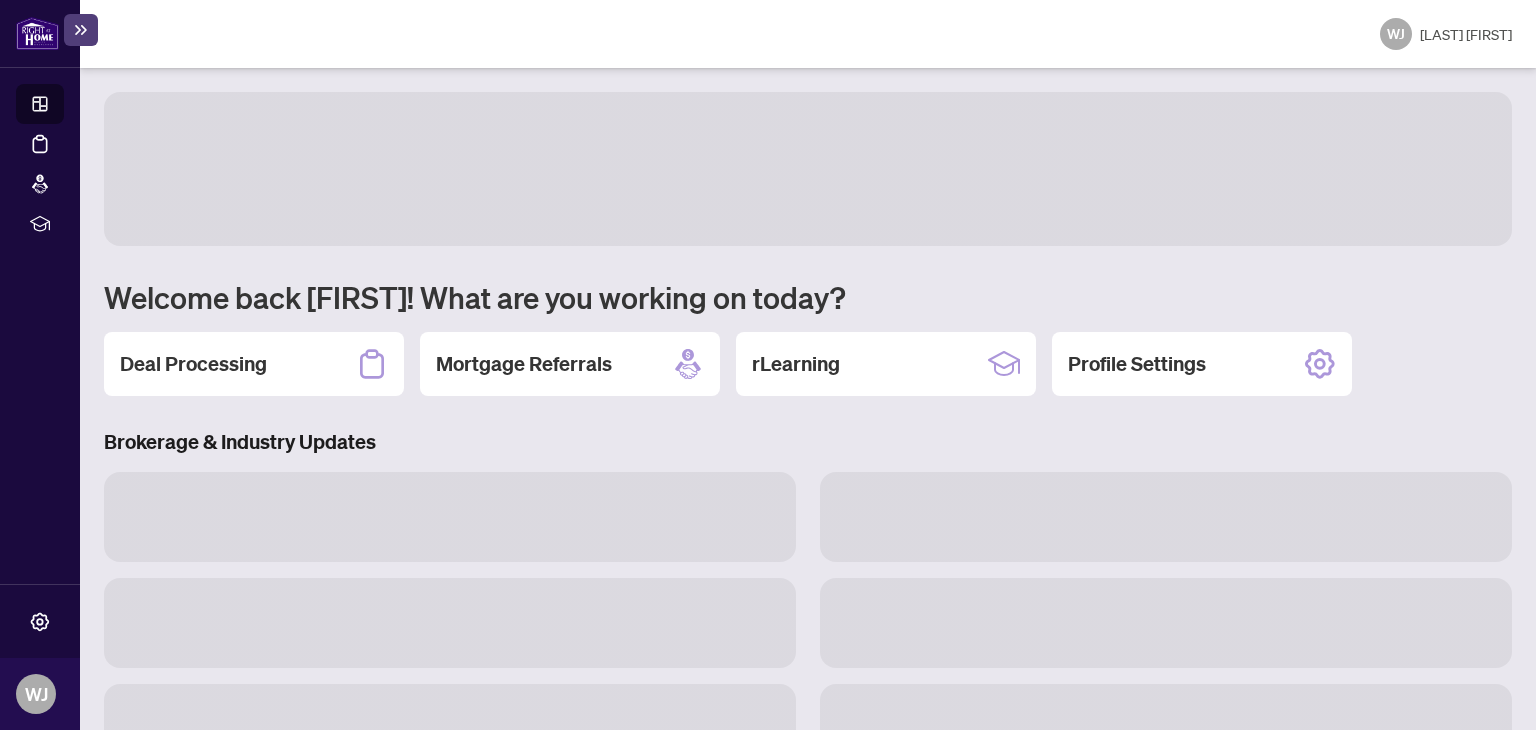 scroll, scrollTop: 0, scrollLeft: 0, axis: both 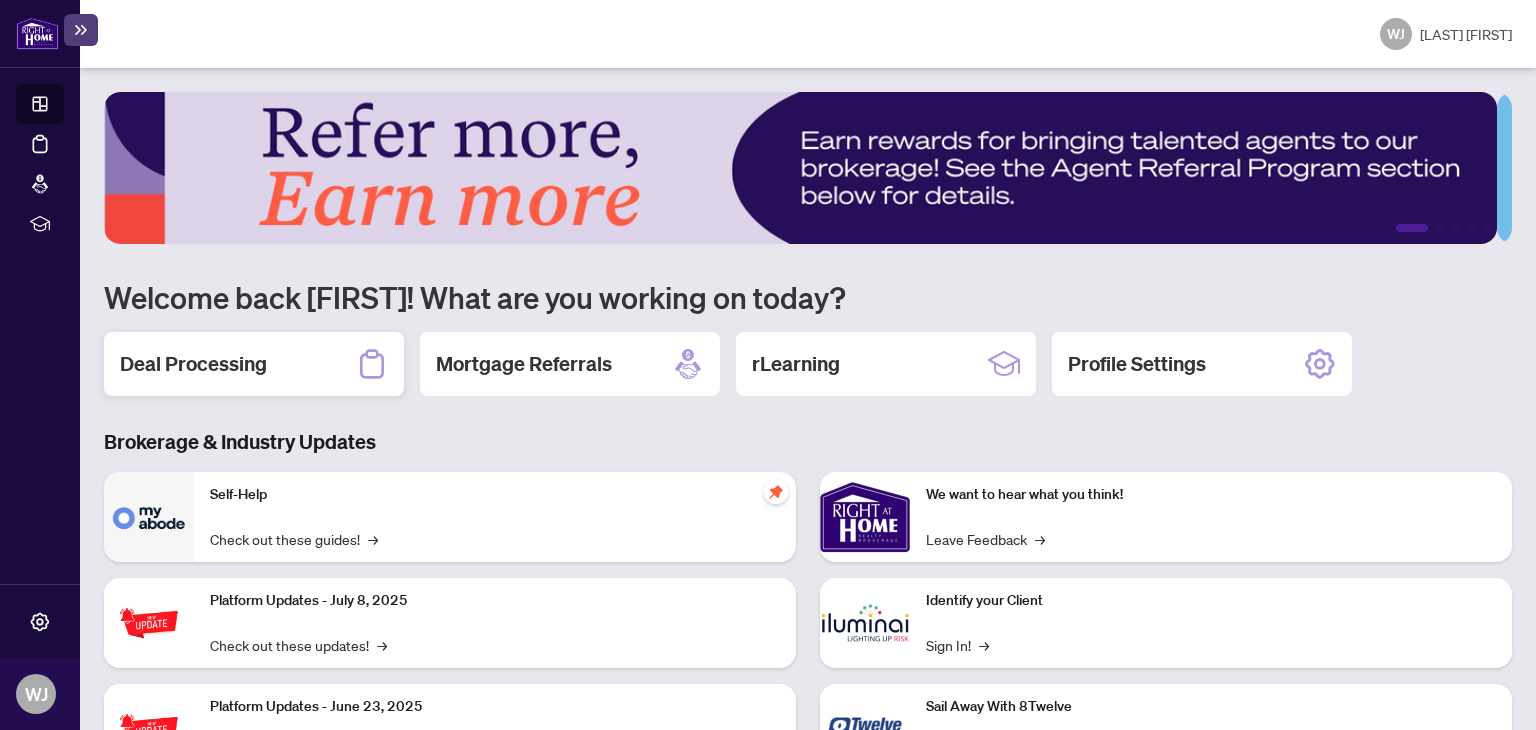 click on "Deal Processing" at bounding box center [193, 364] 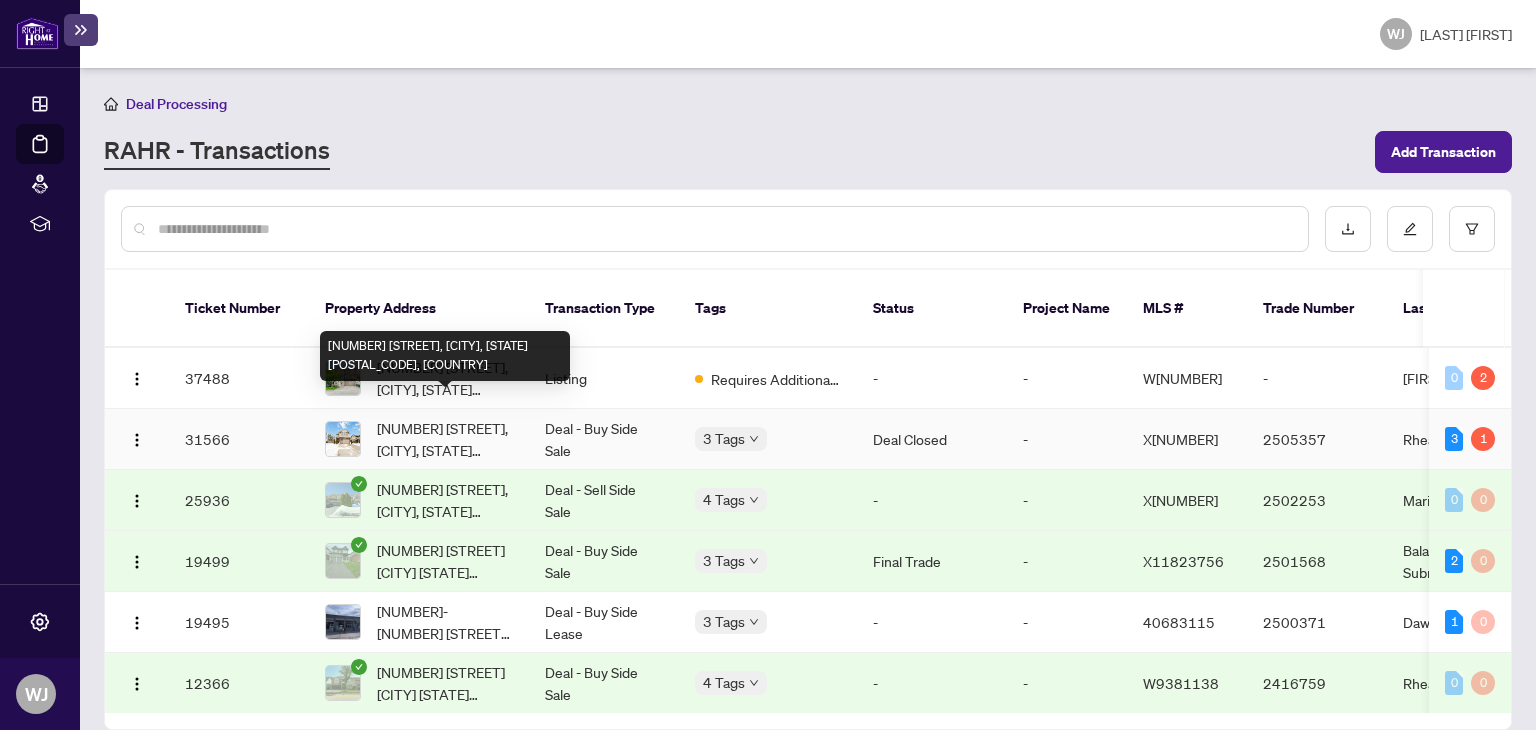 click on "[NUMBER] [STREET], [CITY], [STATE] [POSTAL_CODE], [COUNTRY]" at bounding box center [445, 439] 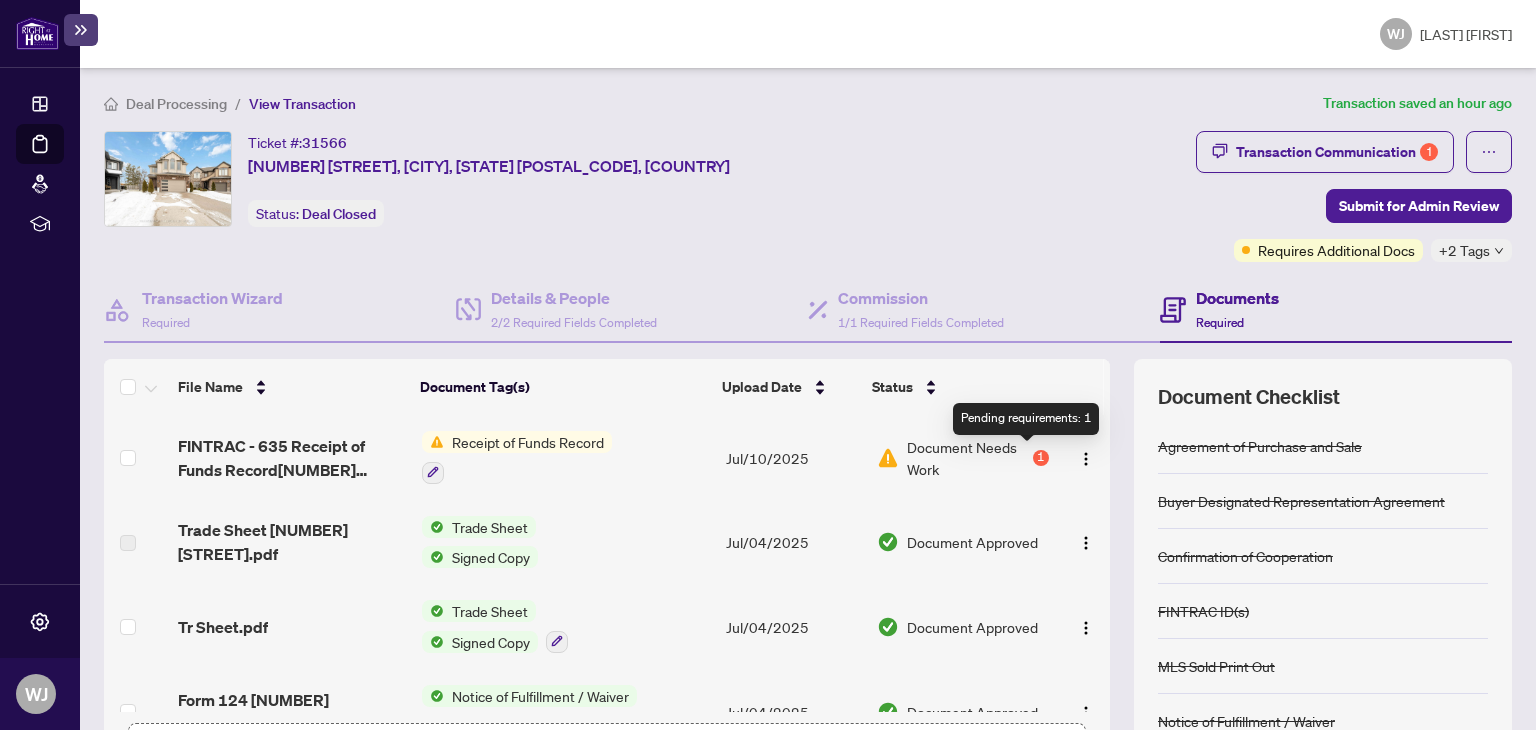 click on "1" at bounding box center [1041, 458] 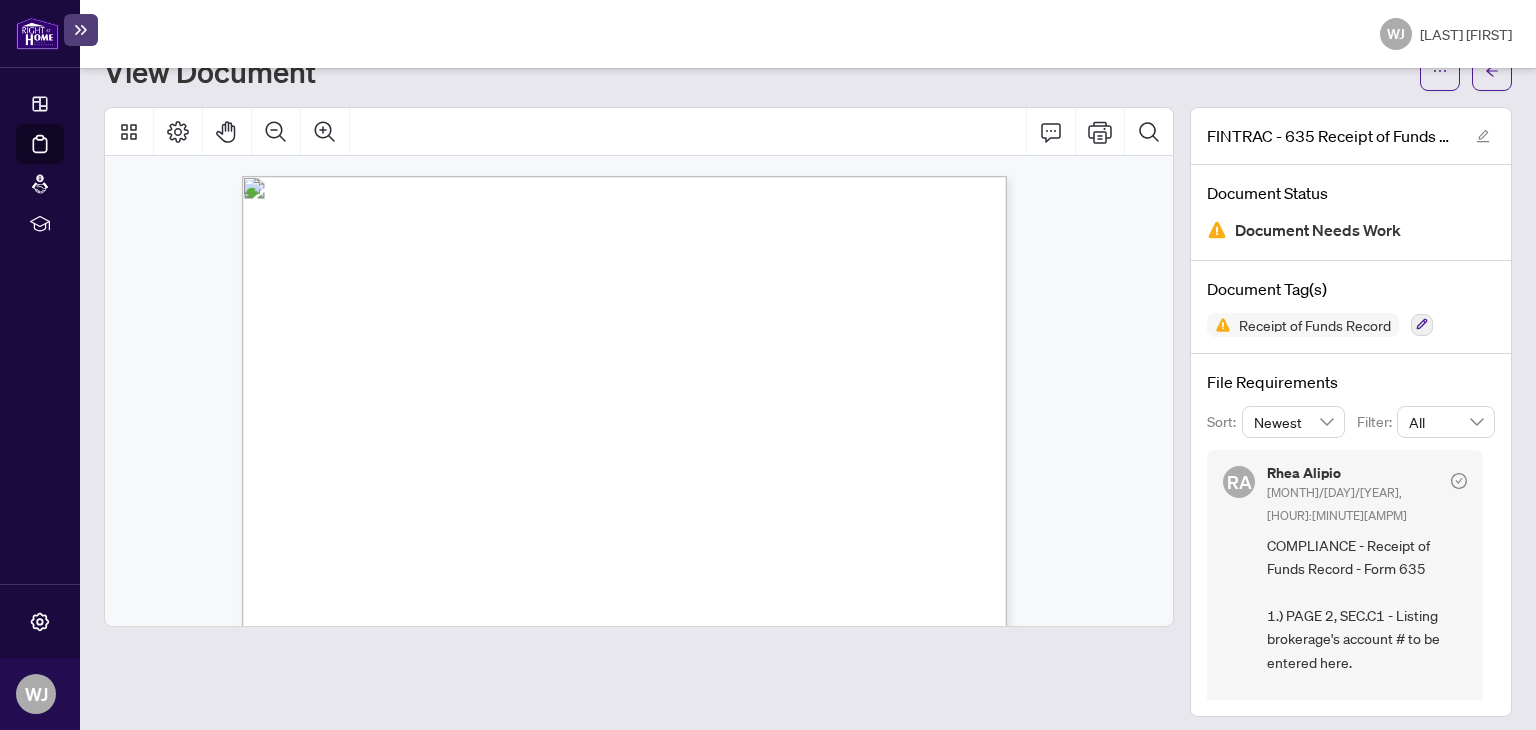 scroll, scrollTop: 88, scrollLeft: 0, axis: vertical 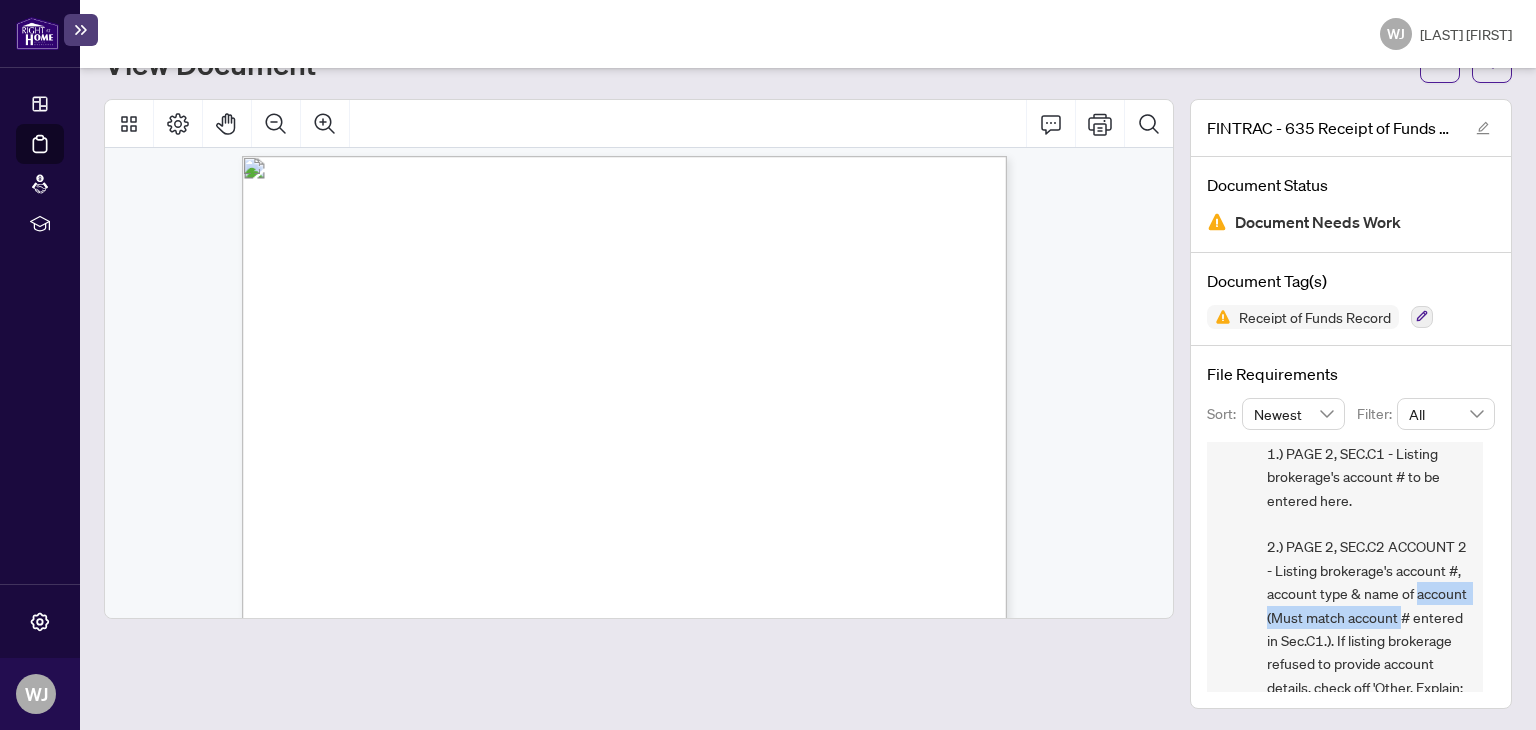 drag, startPoint x: 1465, startPoint y: 565, endPoint x: 1465, endPoint y: 592, distance: 27 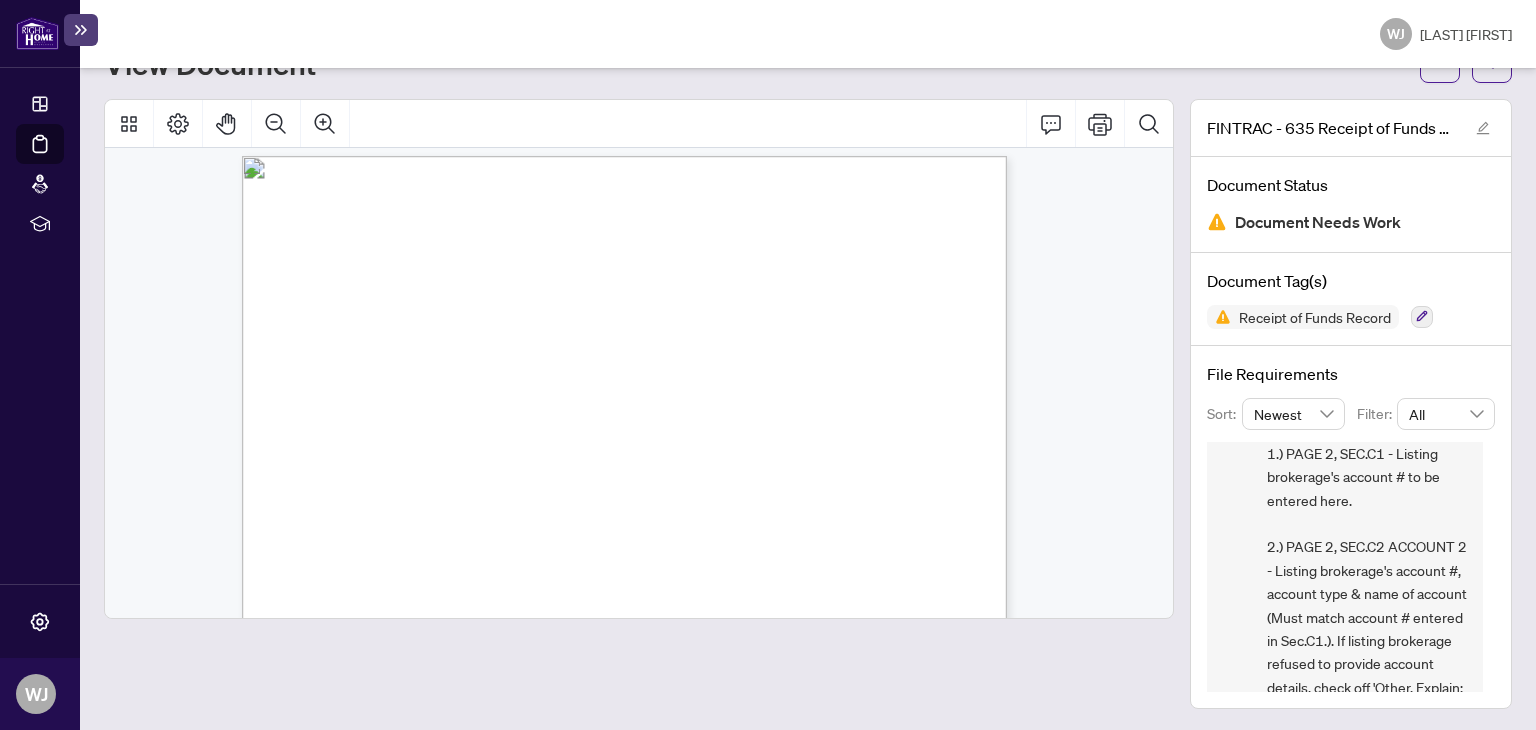 click on "[INITIALS] [LAST] [FIRST]   [MONTH]/[DAY]/[YEAR], [HOUR]:[MINUTE][AMPM] COMPLIANCE - Receipt of Funds Record - Form 635
1.) PAGE 2, SEC.C1 - Listing brokerage's account # to be entered here.
2.) PAGE 2, SEC.C2 ACCOUNT 2 - Listing brokerage's account #, account type & name of account (Must match account # entered in Sec.C1.). If listing brokerage refused to provide account details, check off 'Other, Explain: Listing brokerage refused to disclose account info on (date of refusal-required)." at bounding box center [1345, 536] 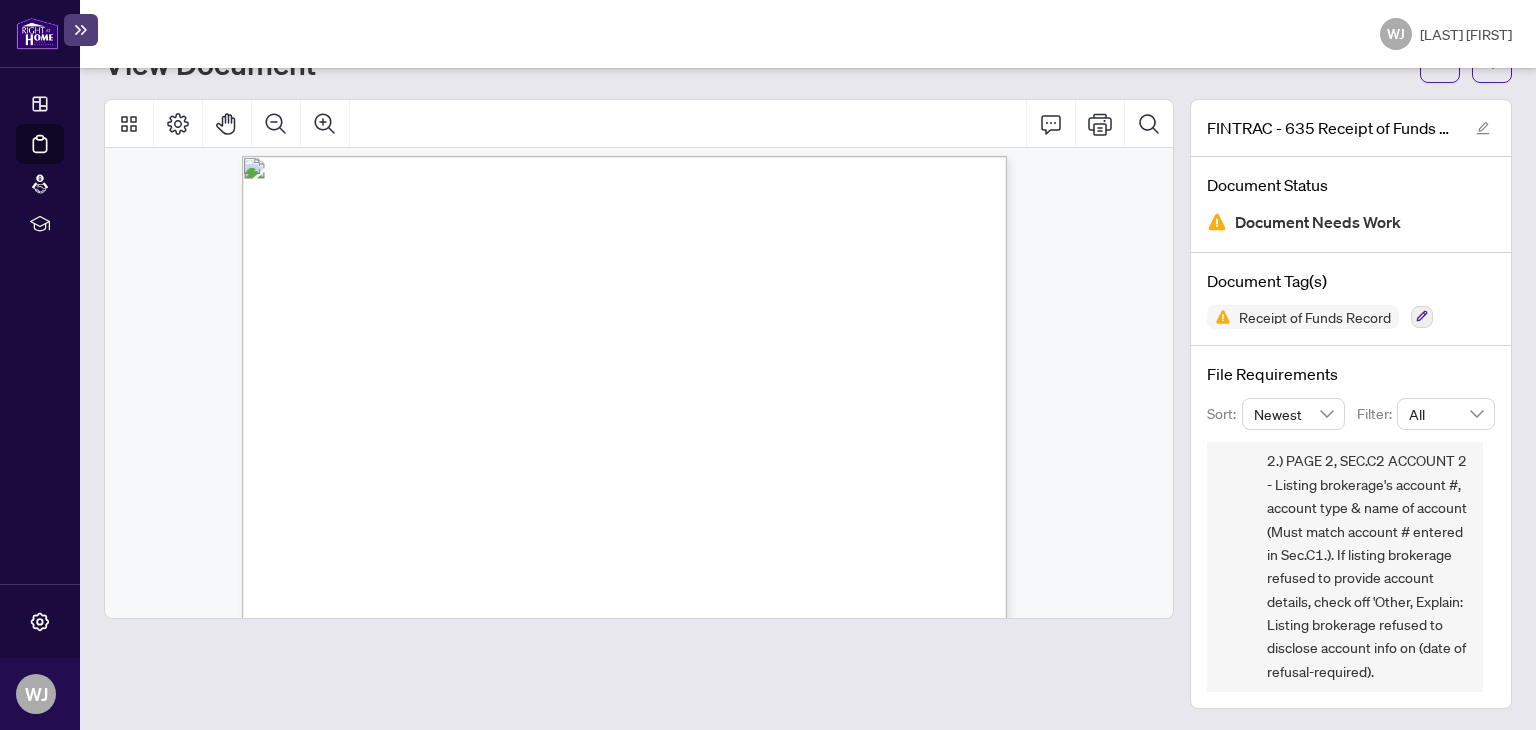 scroll, scrollTop: 246, scrollLeft: 0, axis: vertical 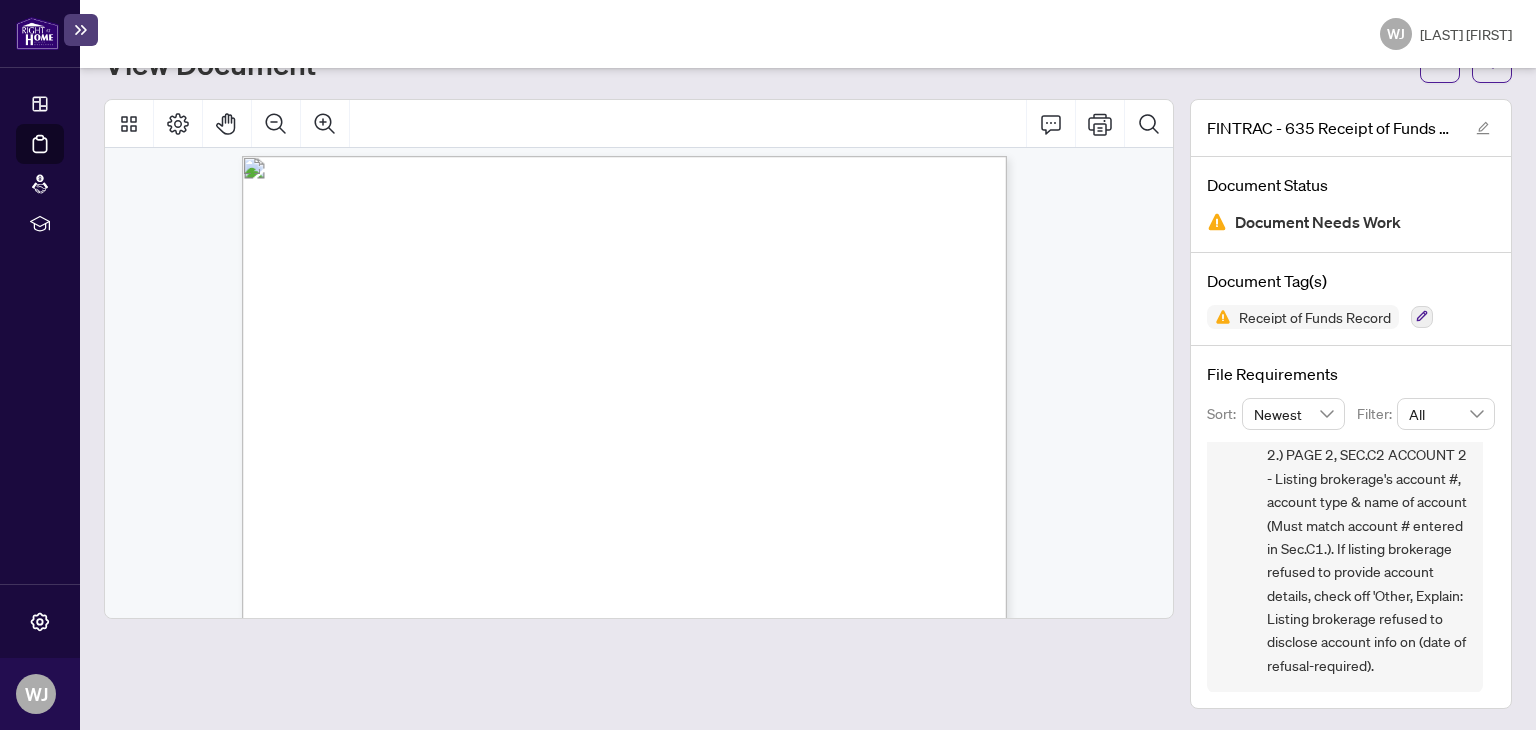 click on "[INITIALS] [LAST] [FIRST]   [MONTH]/[DAY]/[YEAR], [HOUR]:[MINUTE][AMPM] COMPLIANCE - Receipt of Funds Record - Form 635
1.) PAGE 2, SEC.C1 - Listing brokerage's account # to be entered here.
2.) PAGE 2, SEC.C2 ACCOUNT 2 - Listing brokerage's account #, account type & name of account (Must match account # entered in Sec.C1.). If listing brokerage refused to provide account details, check off 'Other, Explain: Listing brokerage refused to disclose account info on (date of refusal-required)." at bounding box center (1351, 567) 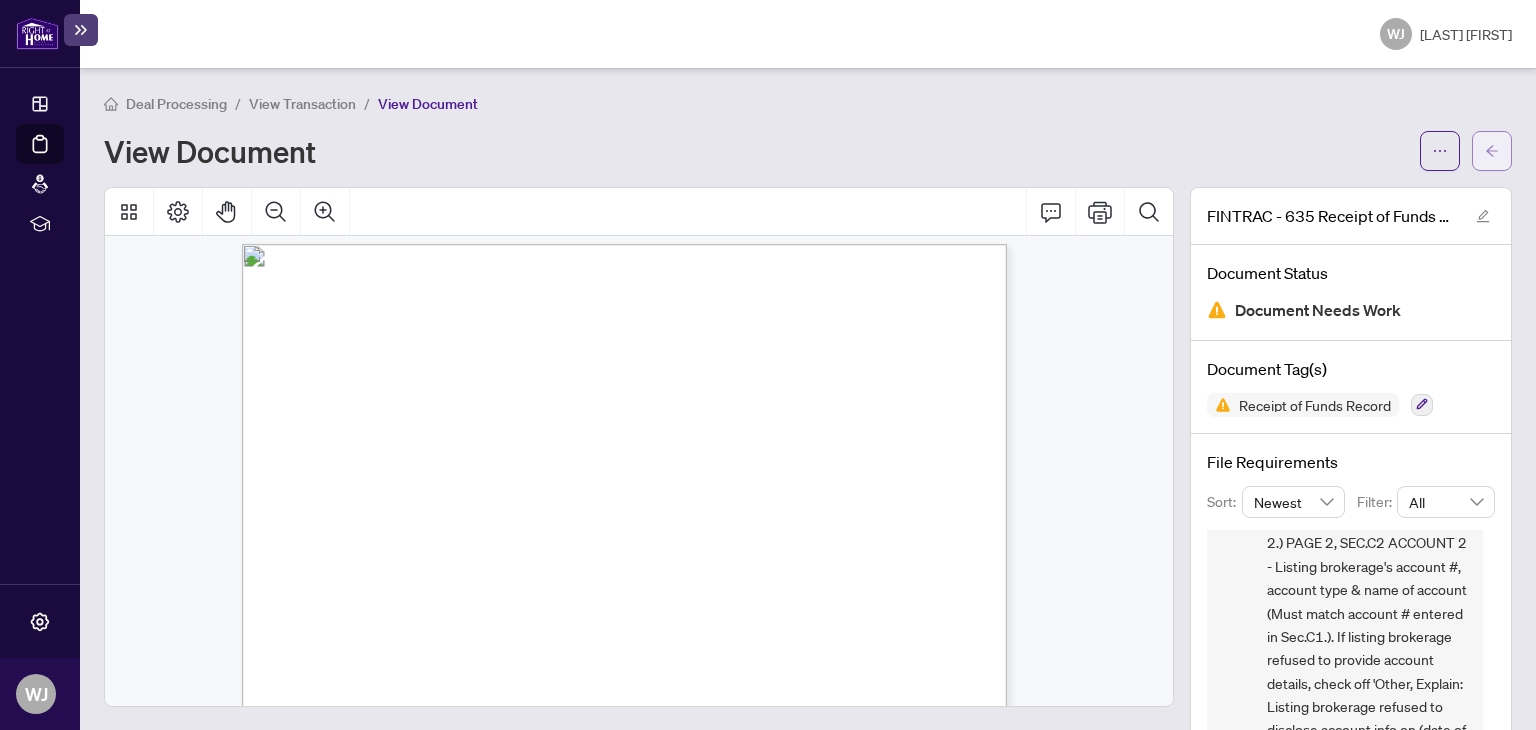 click 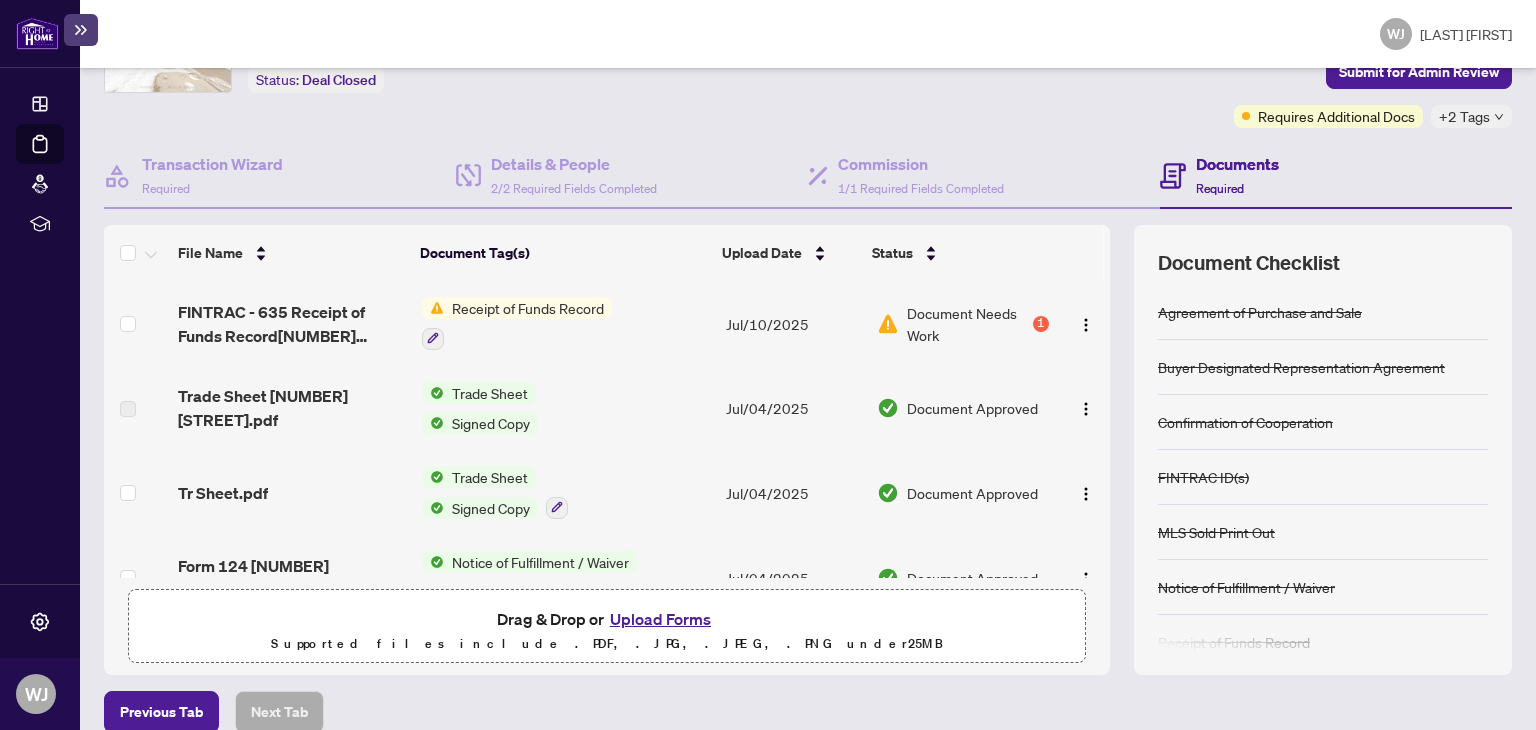 scroll, scrollTop: 158, scrollLeft: 0, axis: vertical 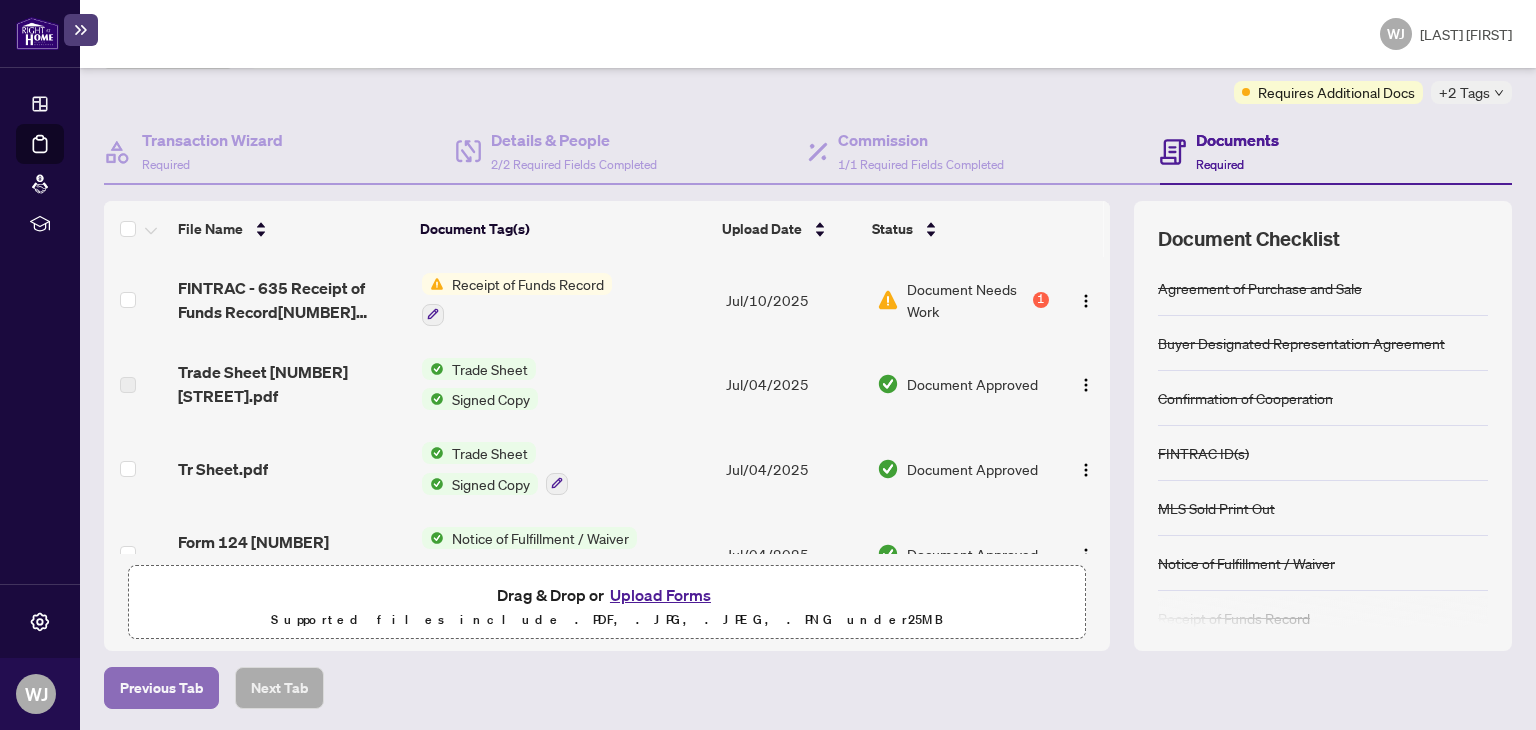 click on "Previous Tab" at bounding box center [161, 688] 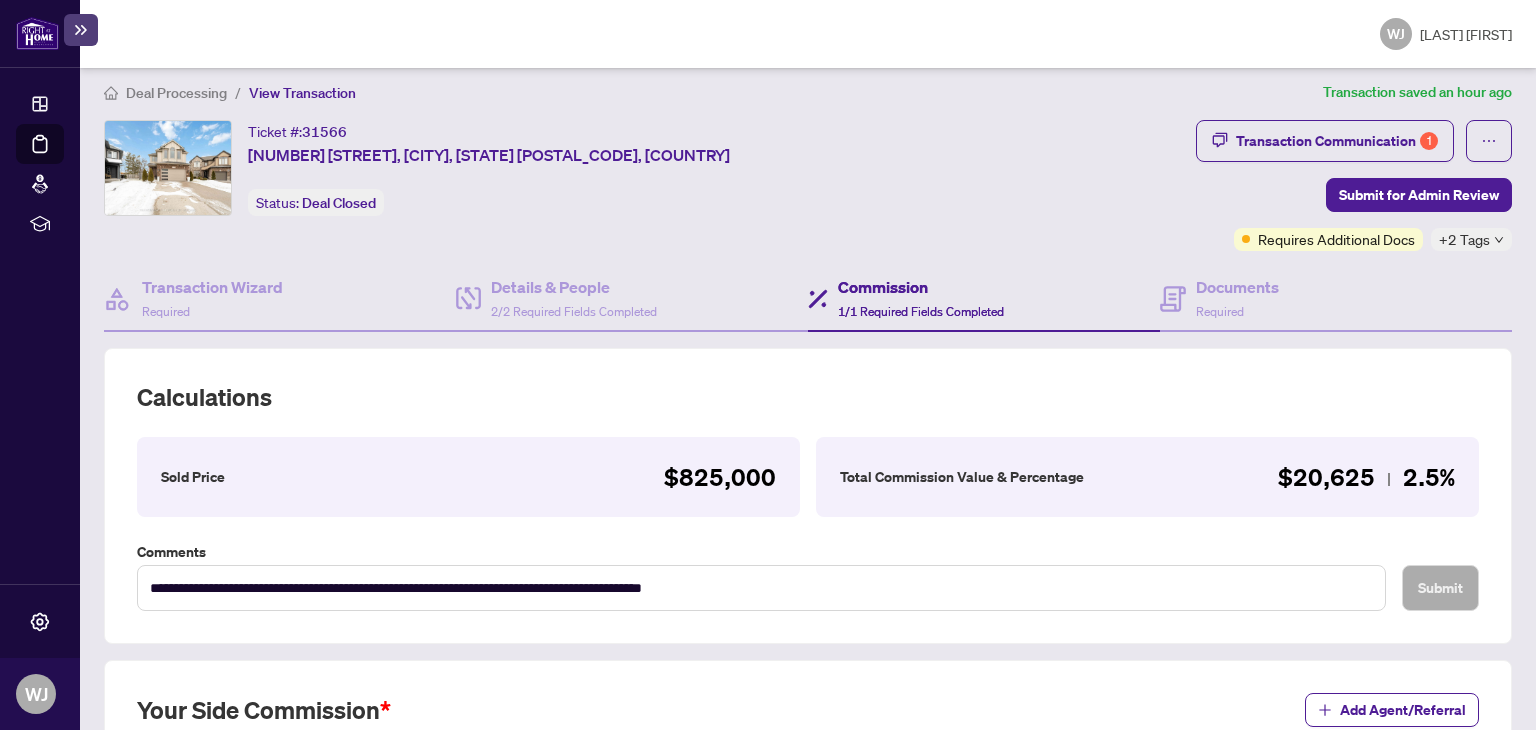 scroll, scrollTop: 158, scrollLeft: 0, axis: vertical 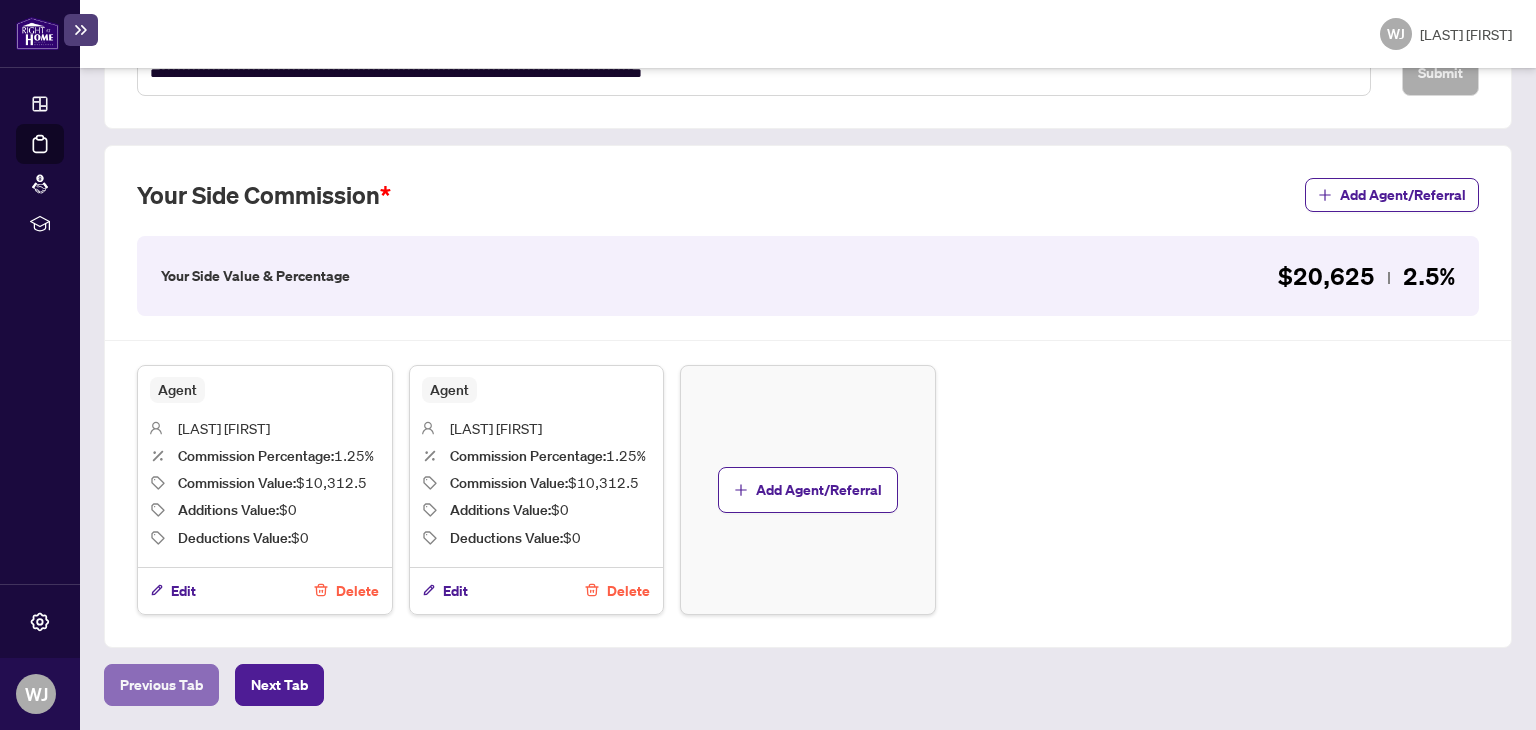 click on "Previous Tab" at bounding box center (161, 685) 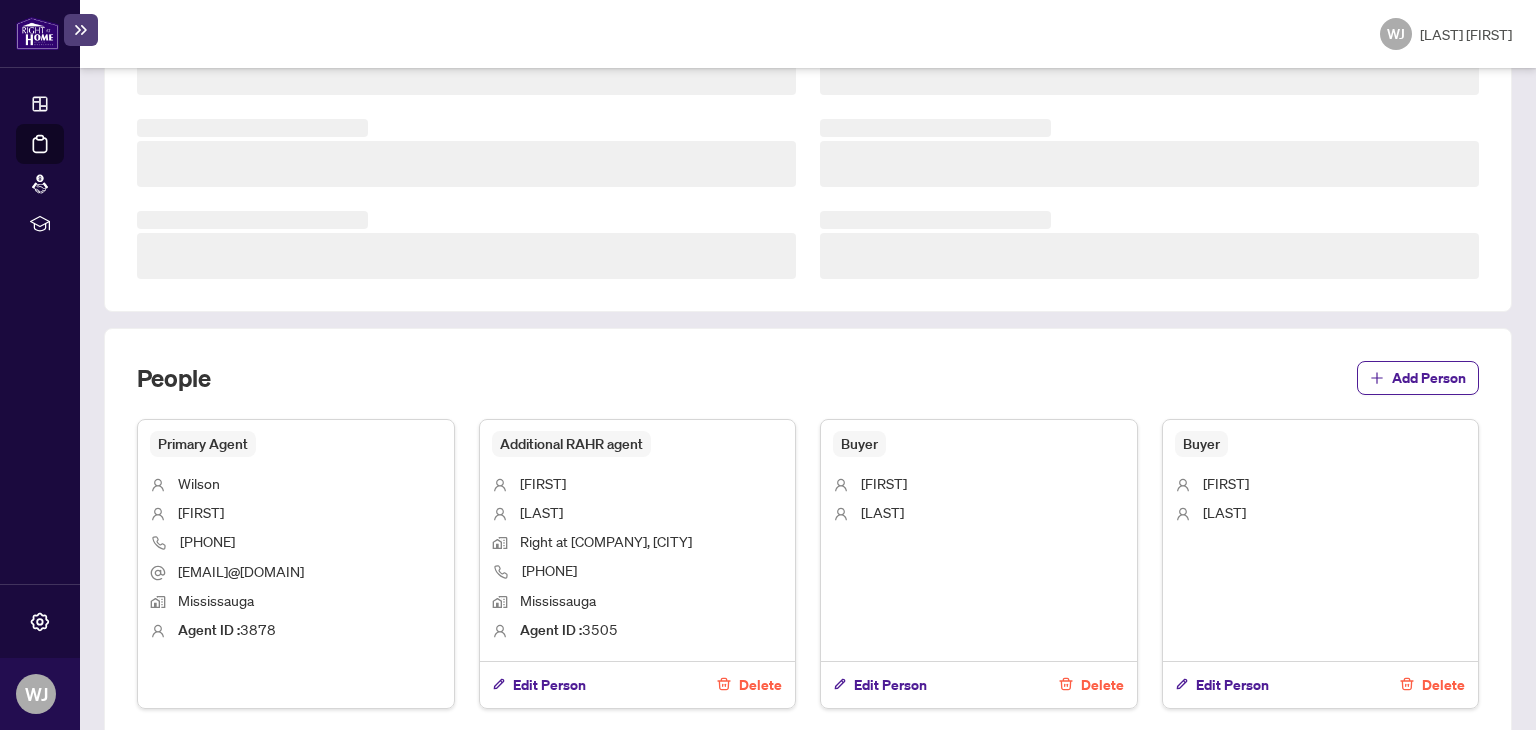 scroll, scrollTop: 539, scrollLeft: 0, axis: vertical 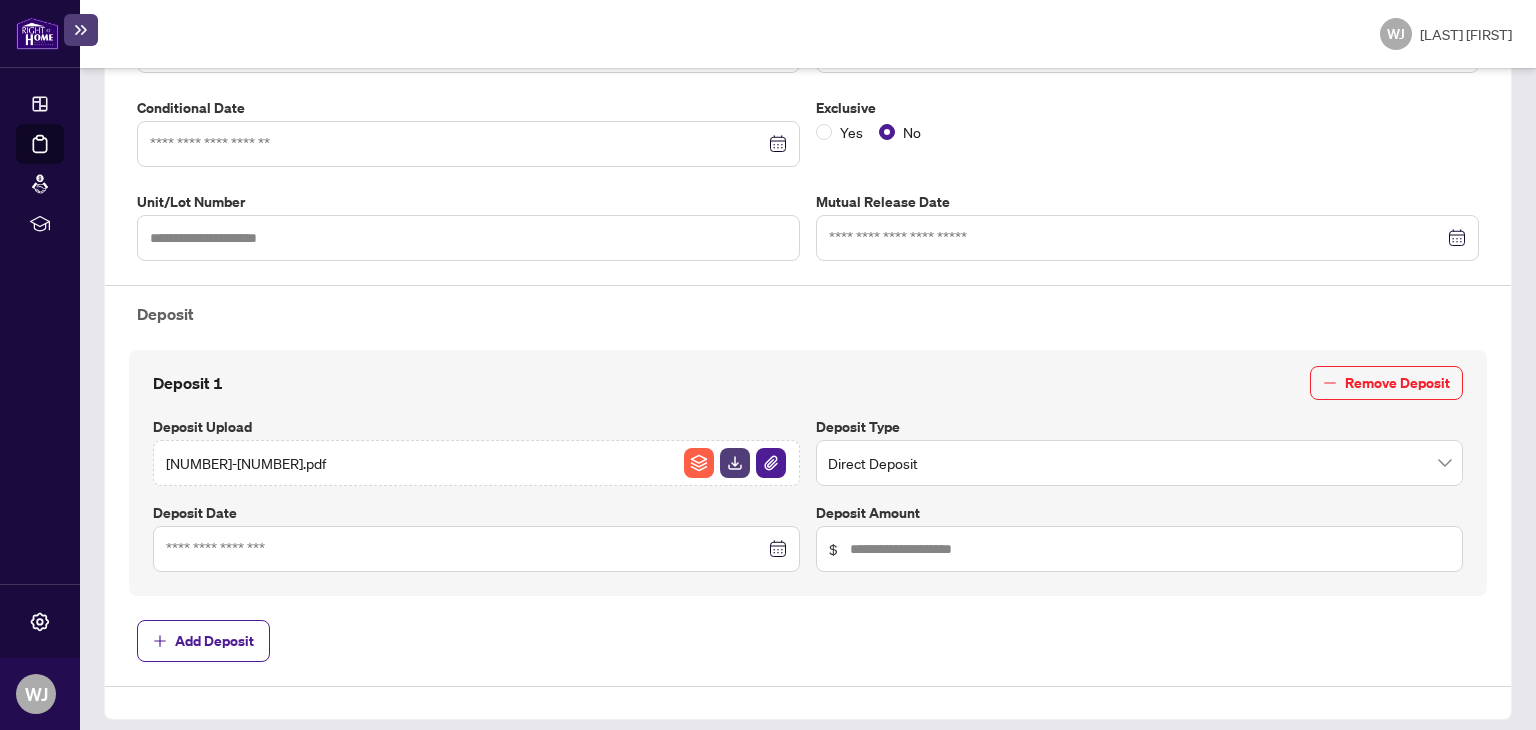 type on "**********" 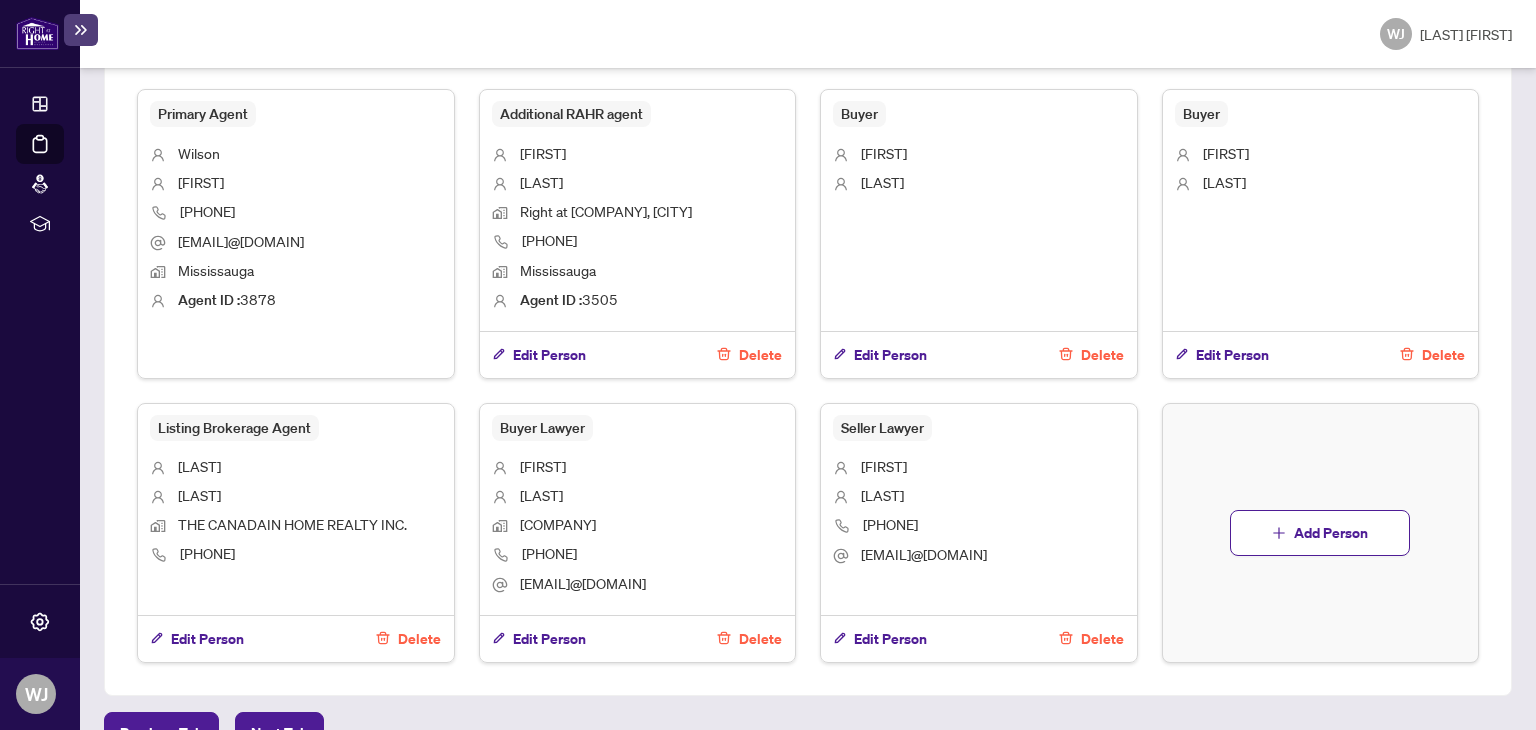 scroll, scrollTop: 1316, scrollLeft: 0, axis: vertical 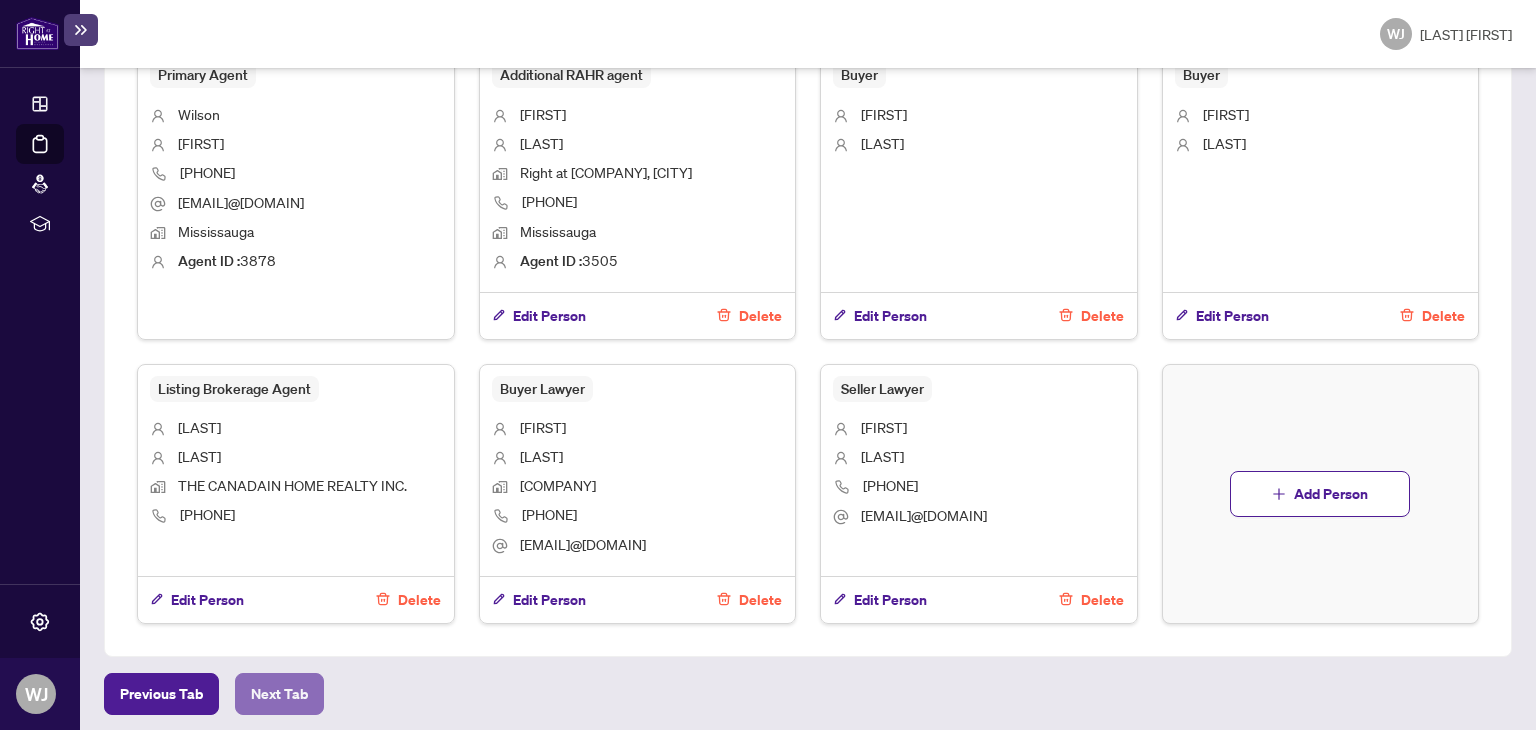 click on "Next Tab" at bounding box center (279, 694) 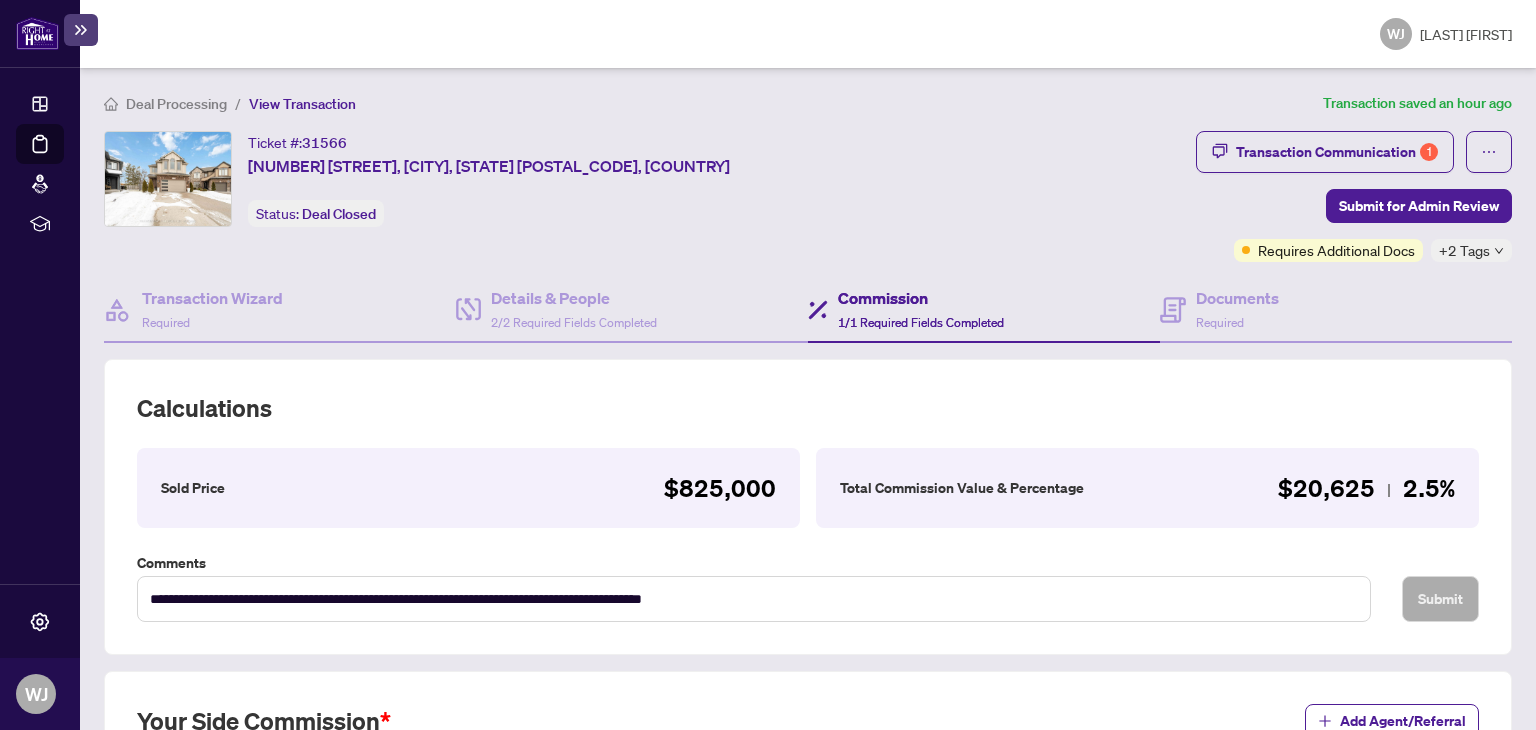 scroll, scrollTop: 539, scrollLeft: 0, axis: vertical 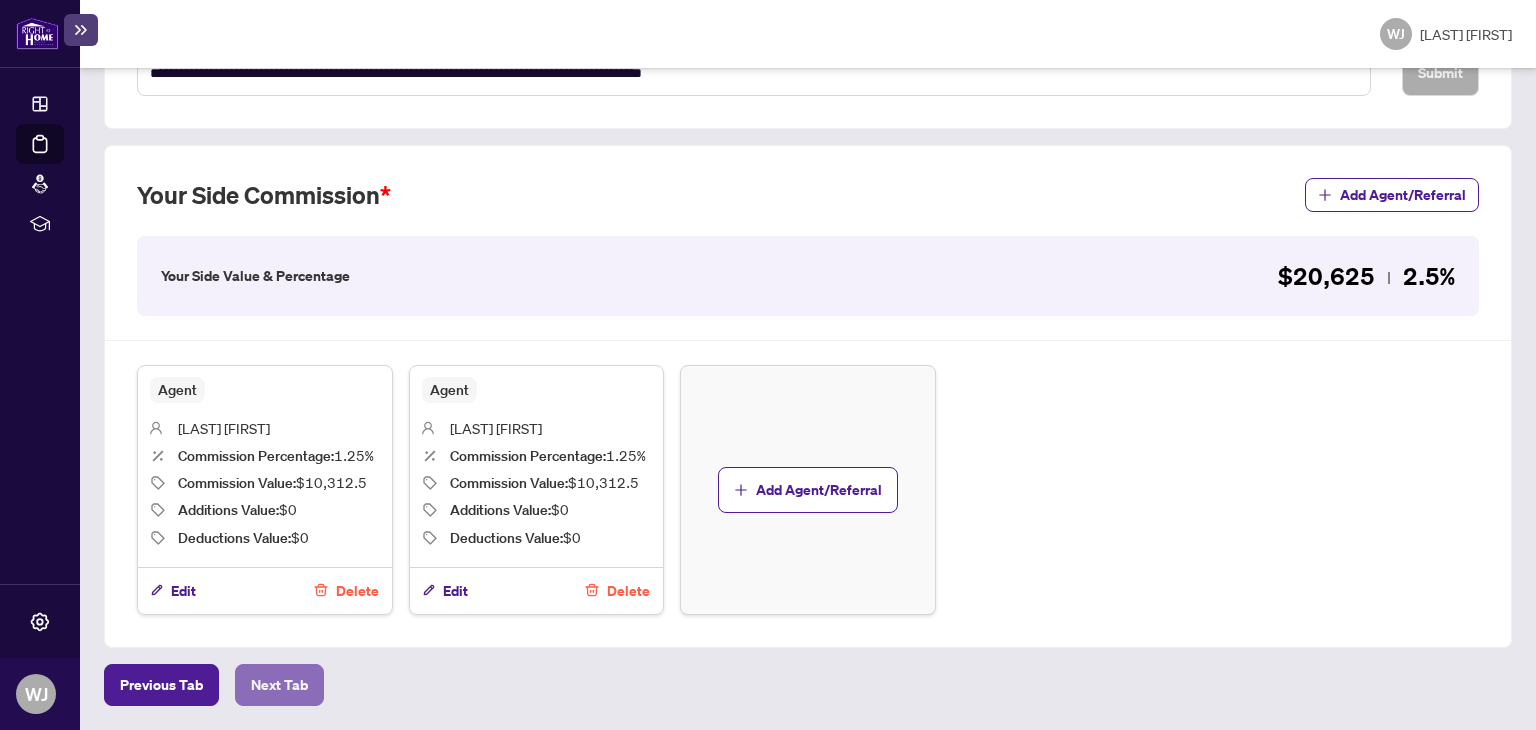 click on "Next Tab" at bounding box center (279, 685) 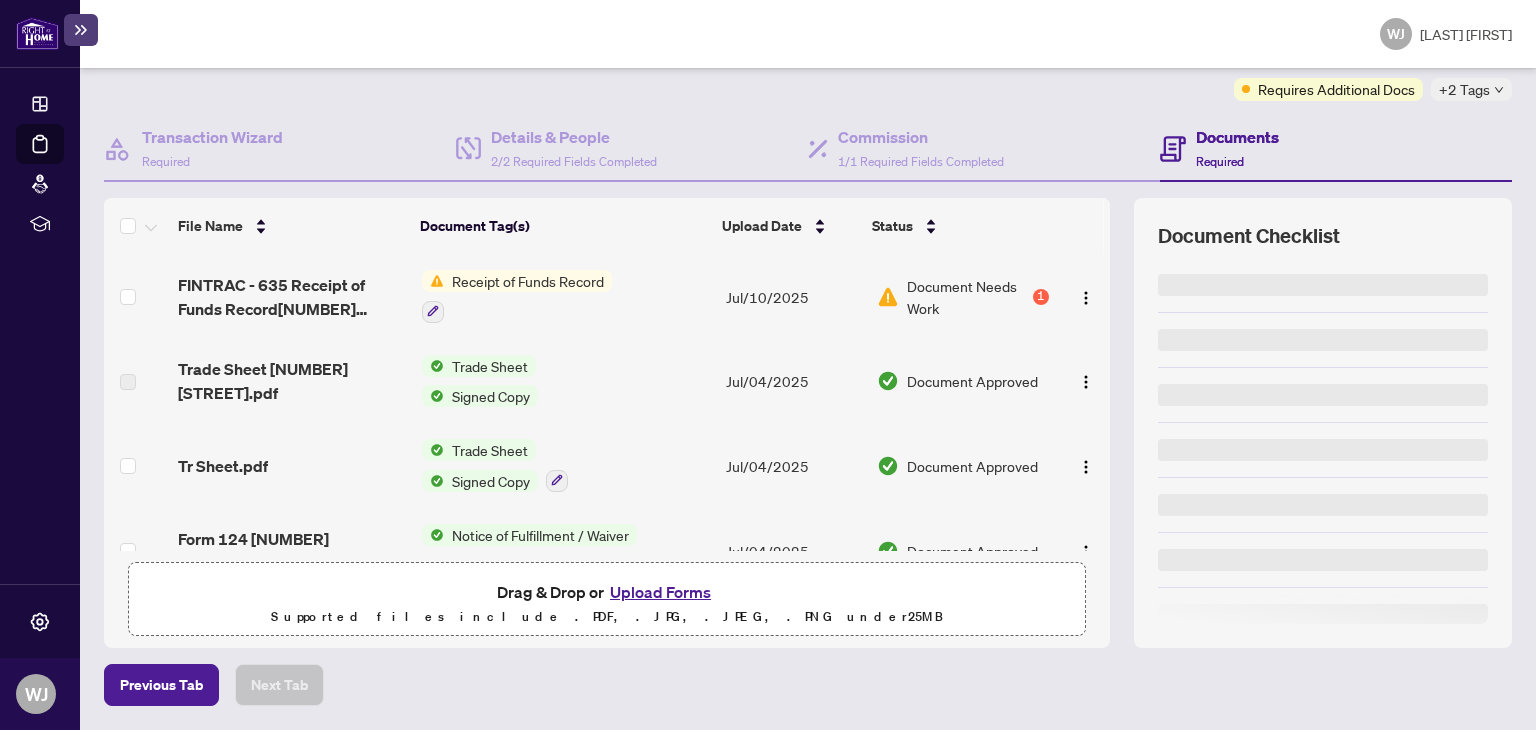 scroll, scrollTop: 0, scrollLeft: 0, axis: both 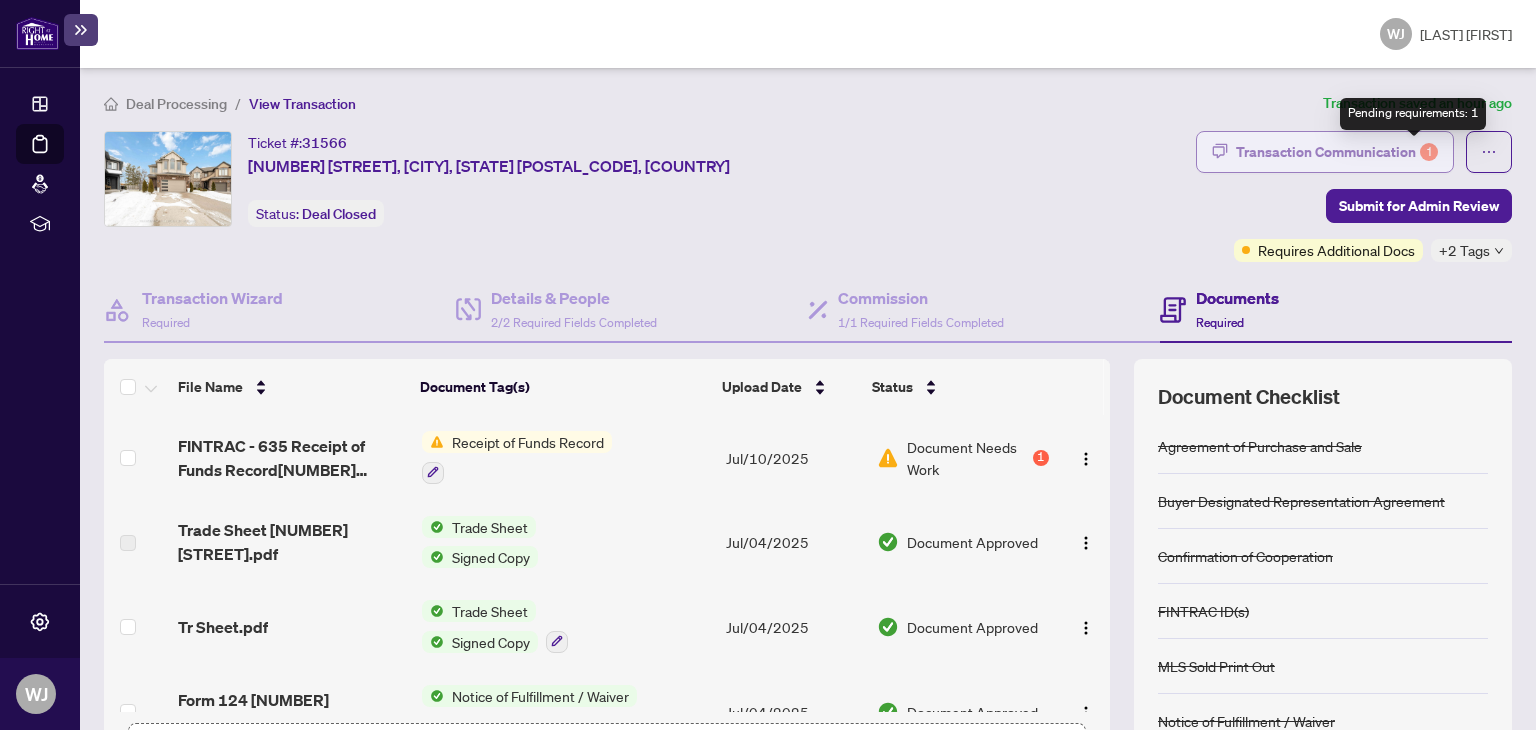 click on "1" at bounding box center (1429, 152) 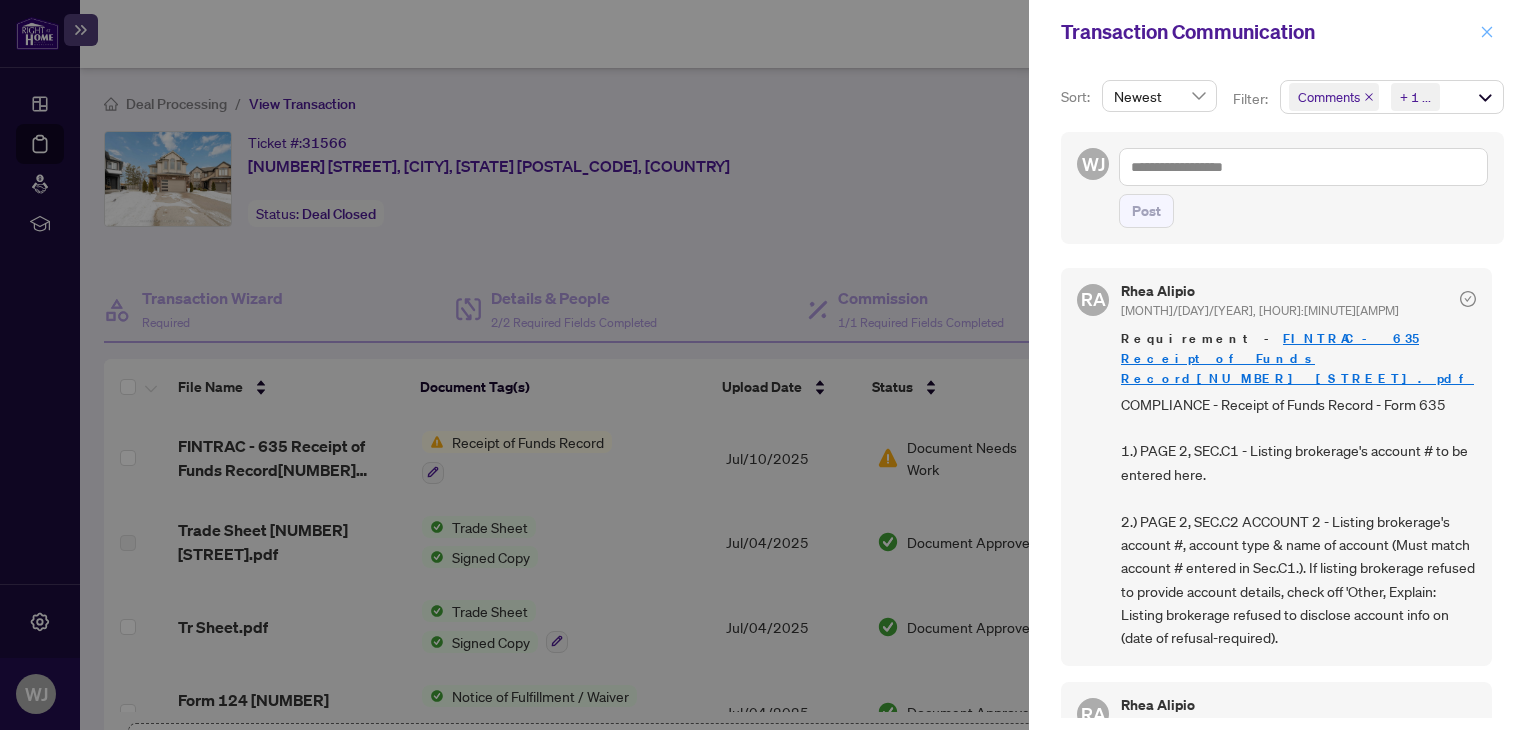 click 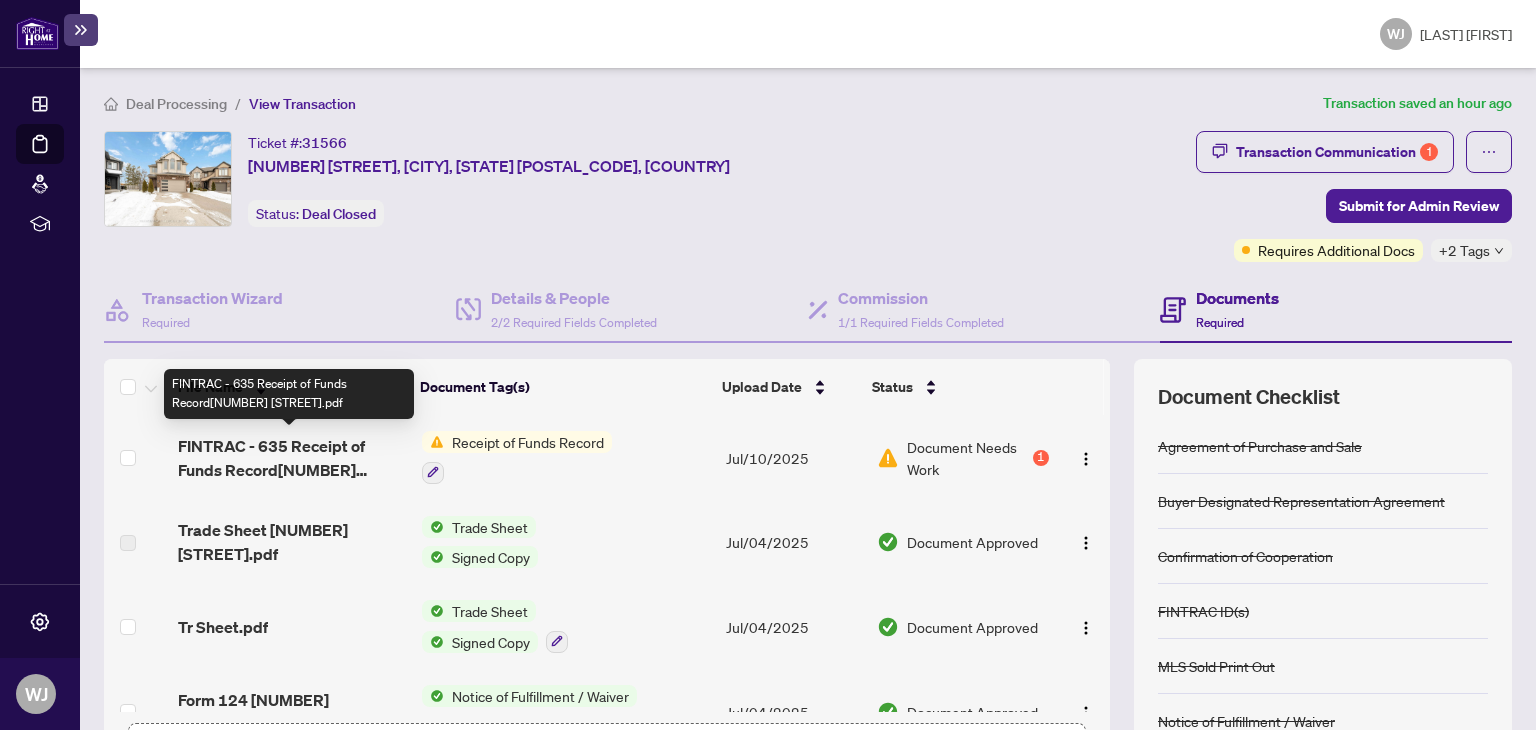 click on "FINTRAC - 635 Receipt of Funds Record[NUMBER] [STREET].pdf" at bounding box center (291, 458) 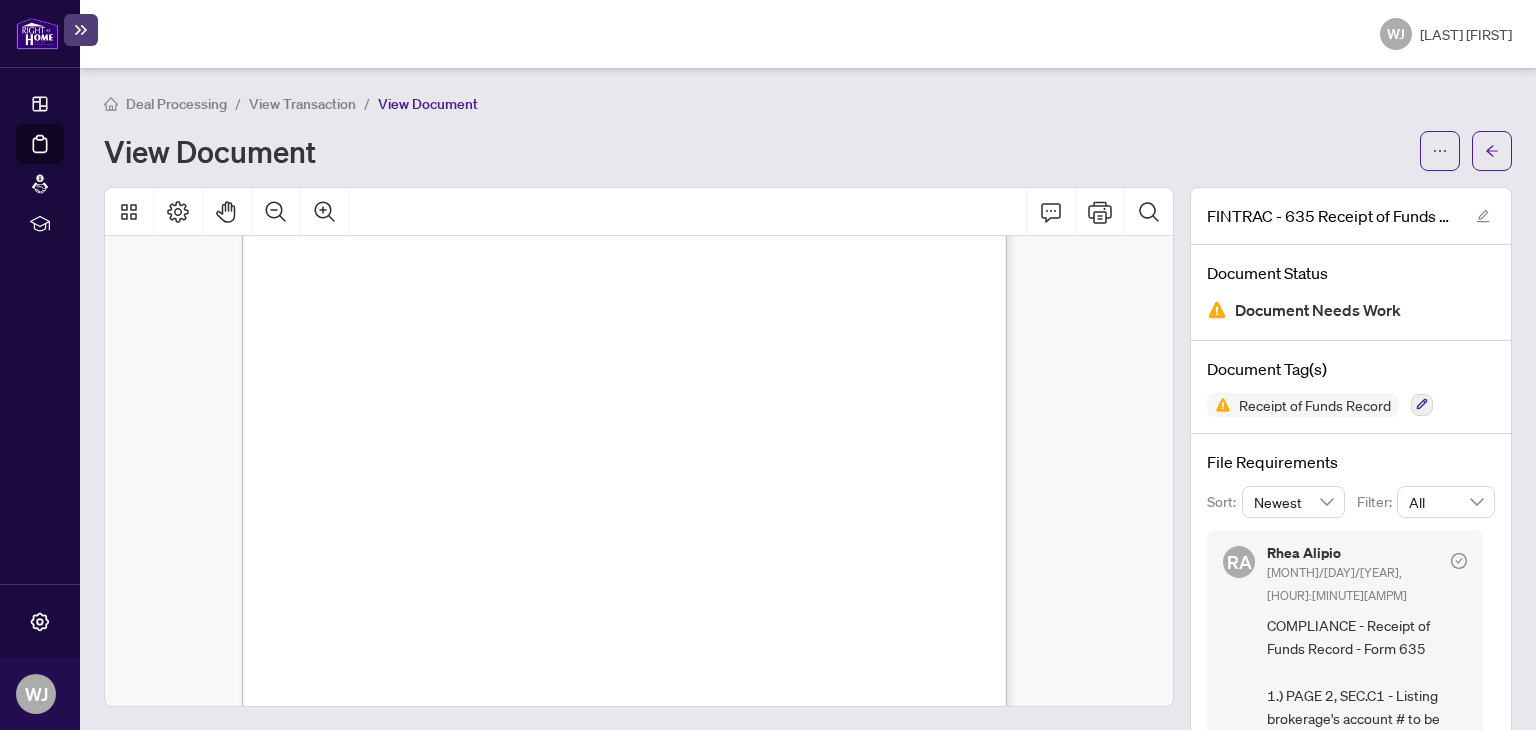scroll, scrollTop: 239, scrollLeft: 0, axis: vertical 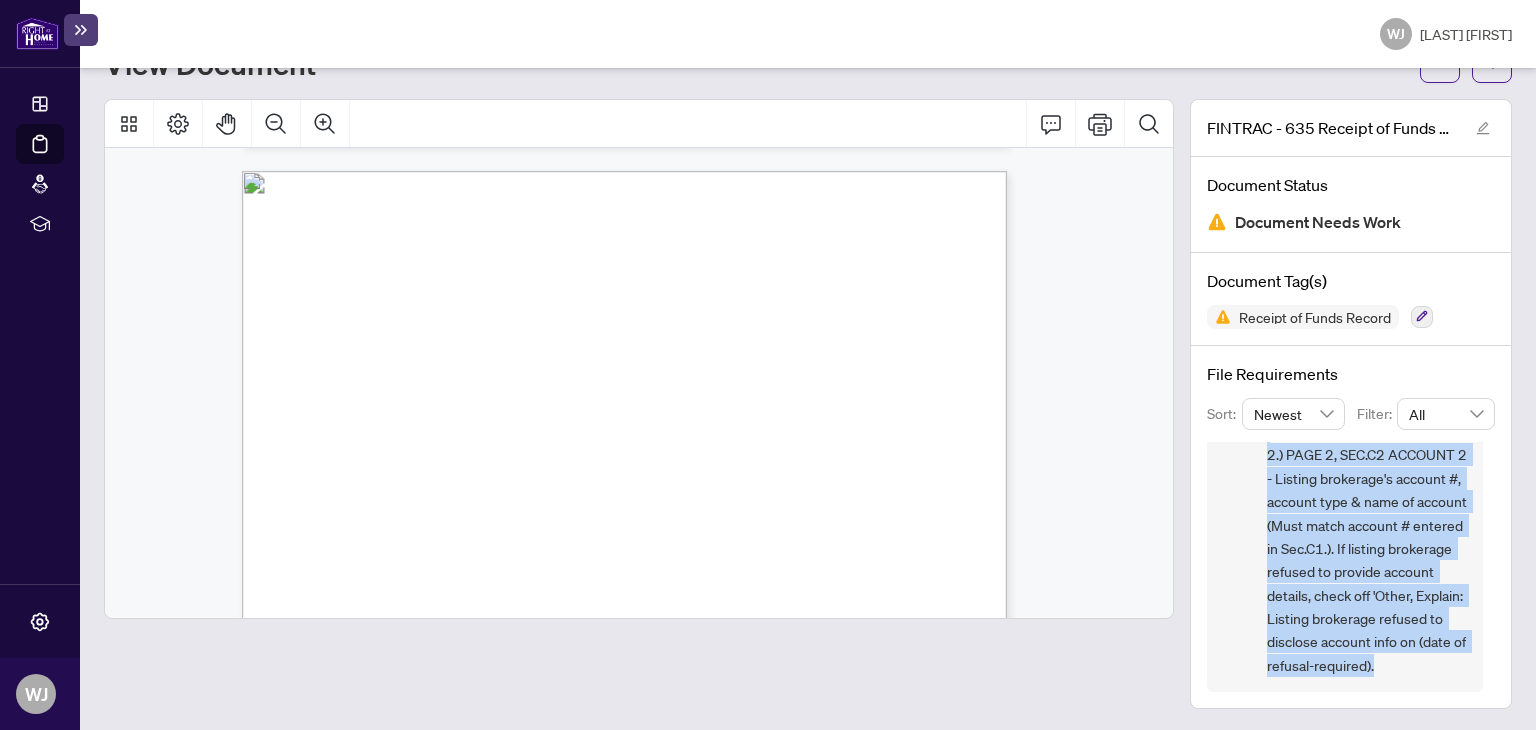 drag, startPoint x: 1250, startPoint y: 509, endPoint x: 1407, endPoint y: 665, distance: 221.32555 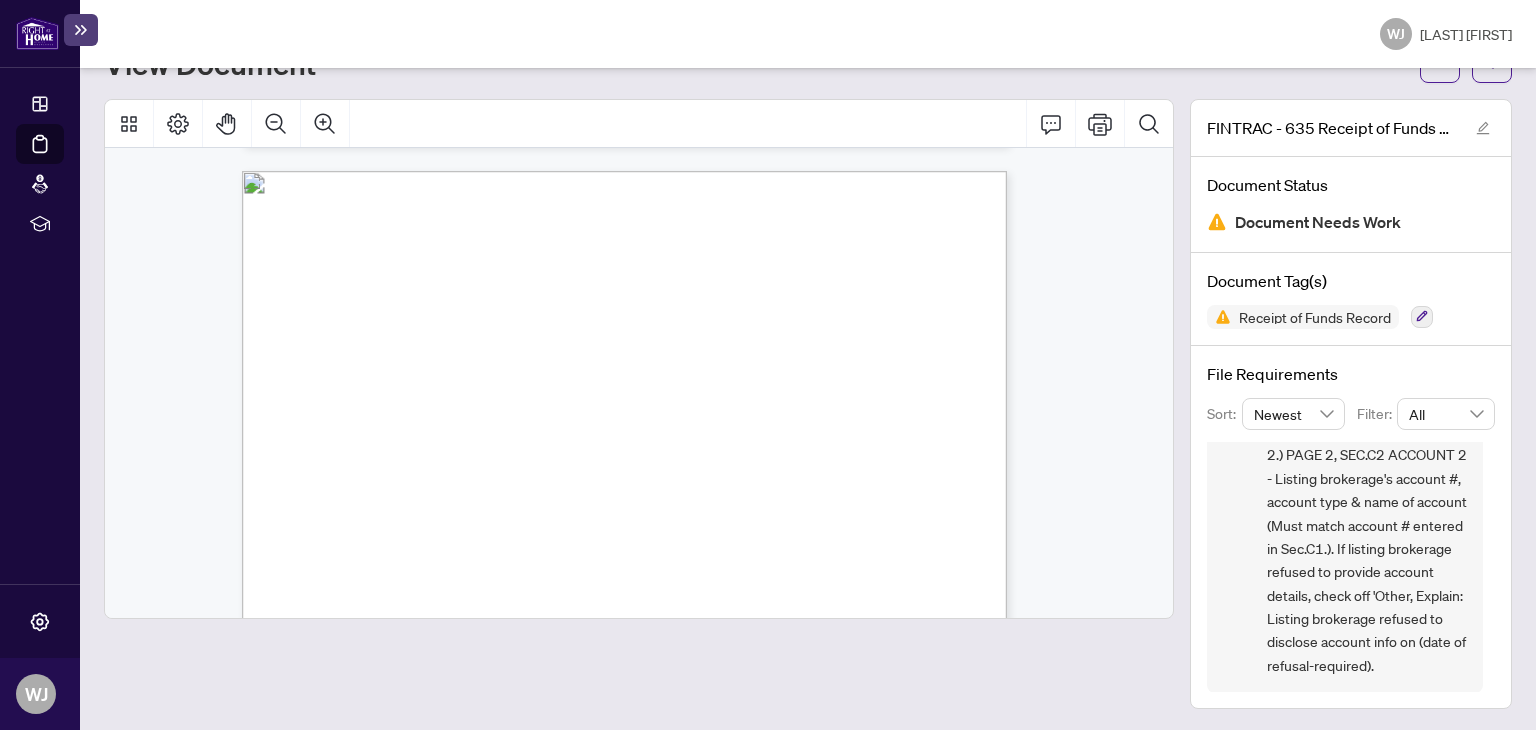 click on "Receipt of Funds Record
Form 635
for use in the Province of Ontario  Receipt of Funds Record
A. BASIC TRANSACTION INFORMATION
Transaction Property Address:  .  .  .  .  .  .  .  .  .  .  .  .  .  .  .  .  .  .  .  .  .  .  .  .  .  .  .  .  .  .  .  .  .  .  .  .  .  .  .  .  .  .  .  .  .  .  .  .  .  .  .  .  .  .  .  .  .  .  .  .  .  .  .  .  .  .  .  .  .  .  .  .  .
. . . . . . . . . . . . . . . . . . . . . . . . . . . . . . . . . . . . . . . . . . . . . . . . . . . . . . . . . . . . . . . . . . . . . . . . . . . . . . . . . . . . . . . . . . . . . . . . . . . .
Sales Representative/Broker Name:  .  .  .  .  .  .  .  .  .  .  .  .  .  .  .  .  .  .  .  .  .  .  .  .  .  .  .  .  .  .  .  .  .  .  .  .  .  .  .  .  .  .  .  .  .  .  .  .  .  .  .  .  .  .  .  .  .  .  .  .  .  .  .  .  .  .  .  .  .
B. INFORMATION ON FUNDS
Amount of Funds:  .  .  .  .  .  .  .  .  .  .  .  .  .  .  .  .  .  .  .  .  .  .  .  .  .  .  .  .  .  .  .  .  .  .  .  .  .  Currency of Funds:  .  .  .  .  .  .  .  .  ." at bounding box center [632, 1163] 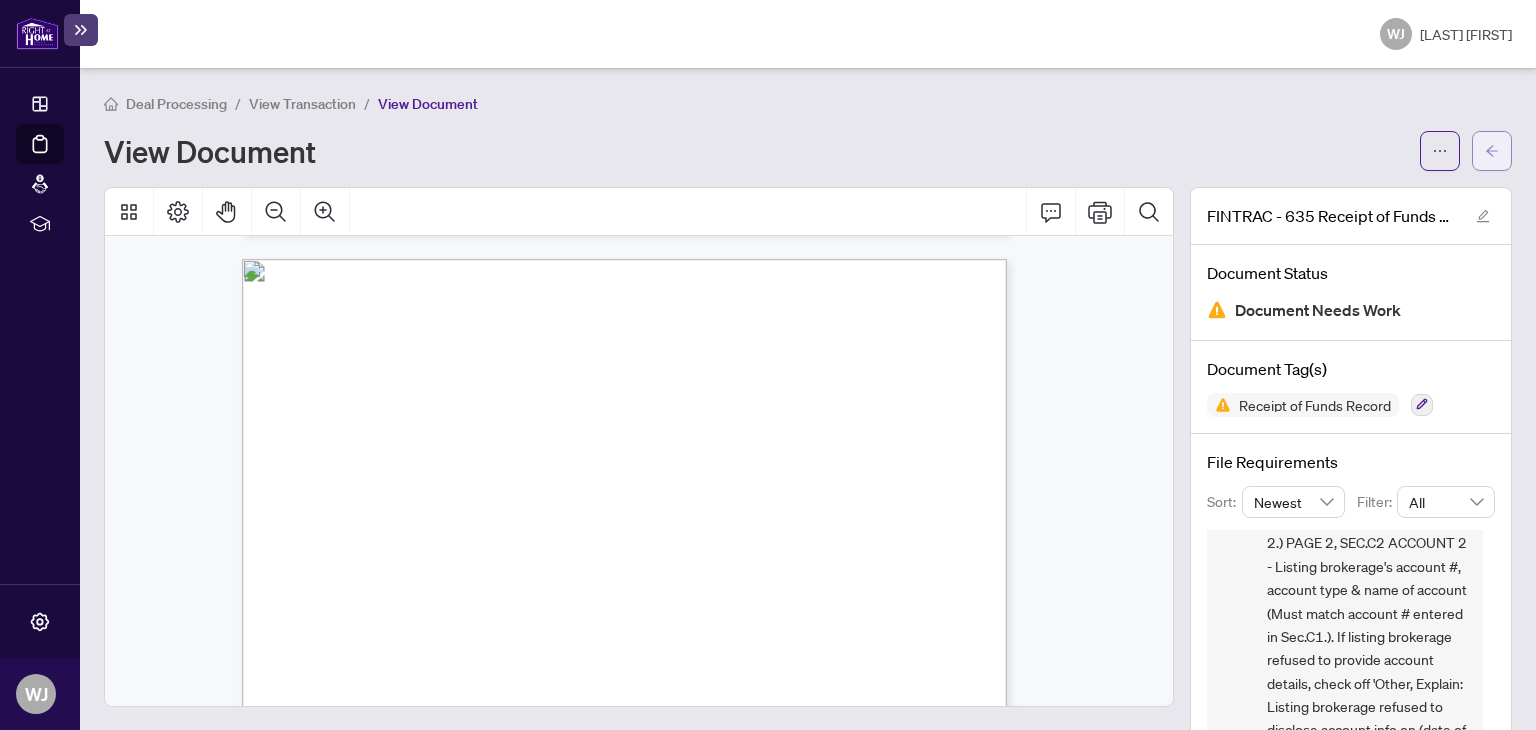 click at bounding box center [1492, 151] 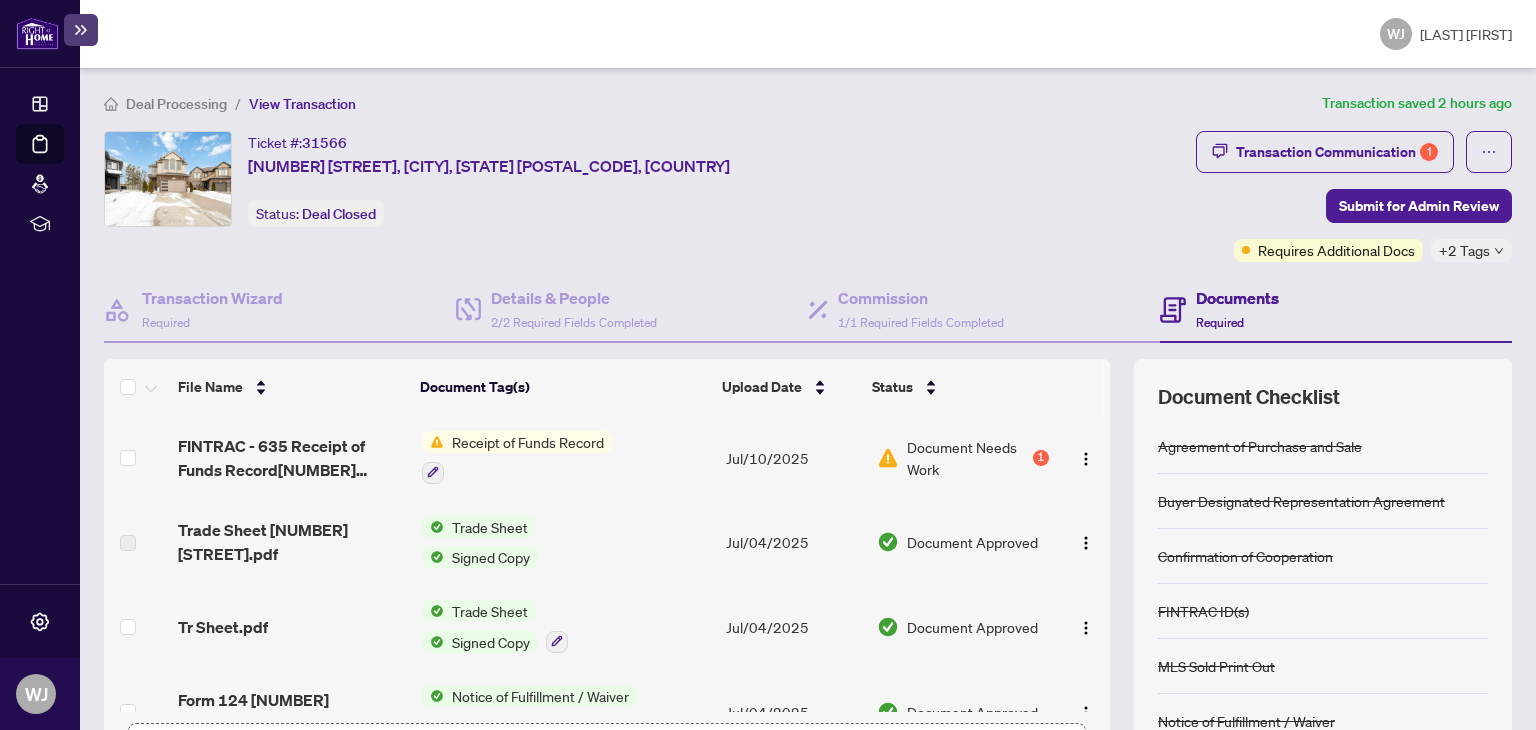 scroll, scrollTop: 158, scrollLeft: 0, axis: vertical 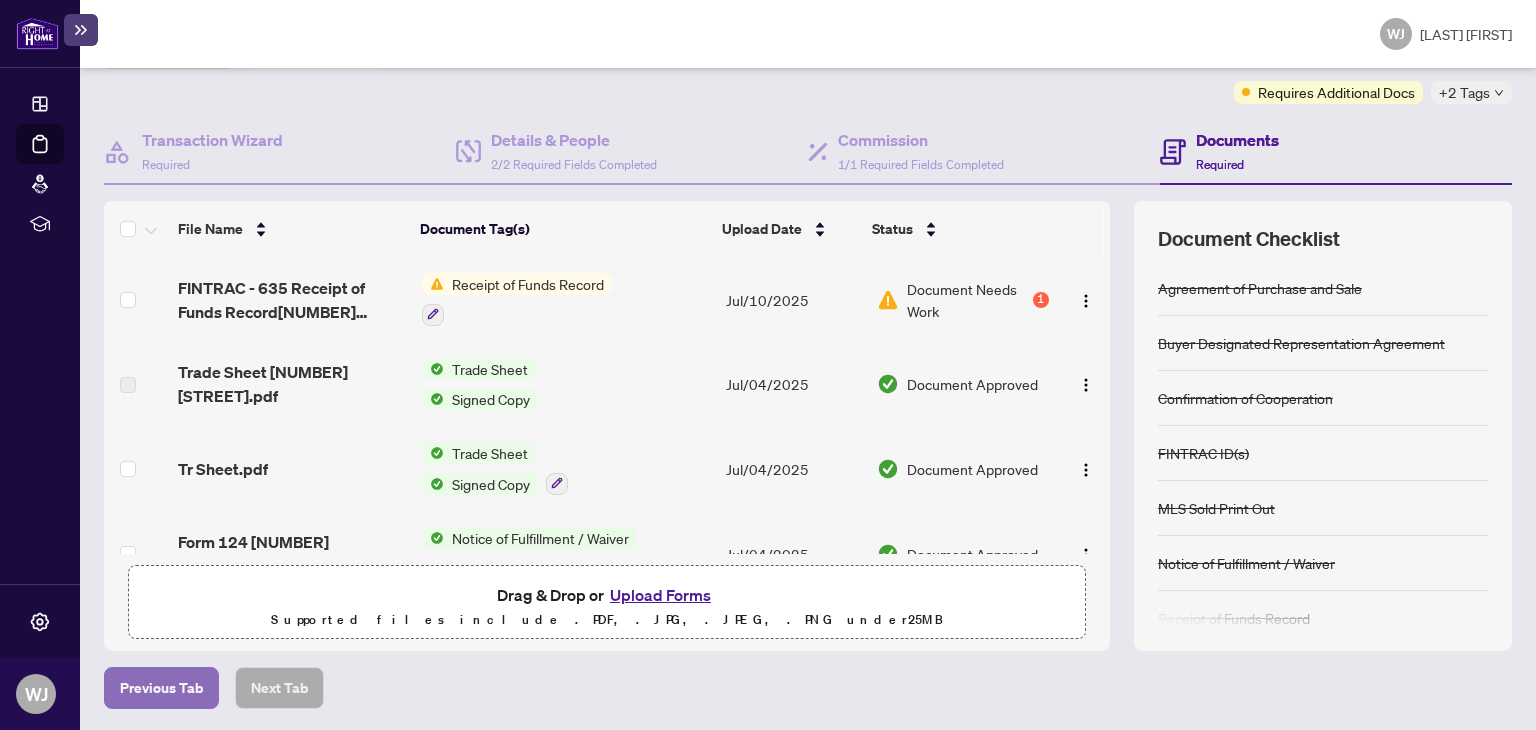 click on "Previous Tab" at bounding box center (161, 688) 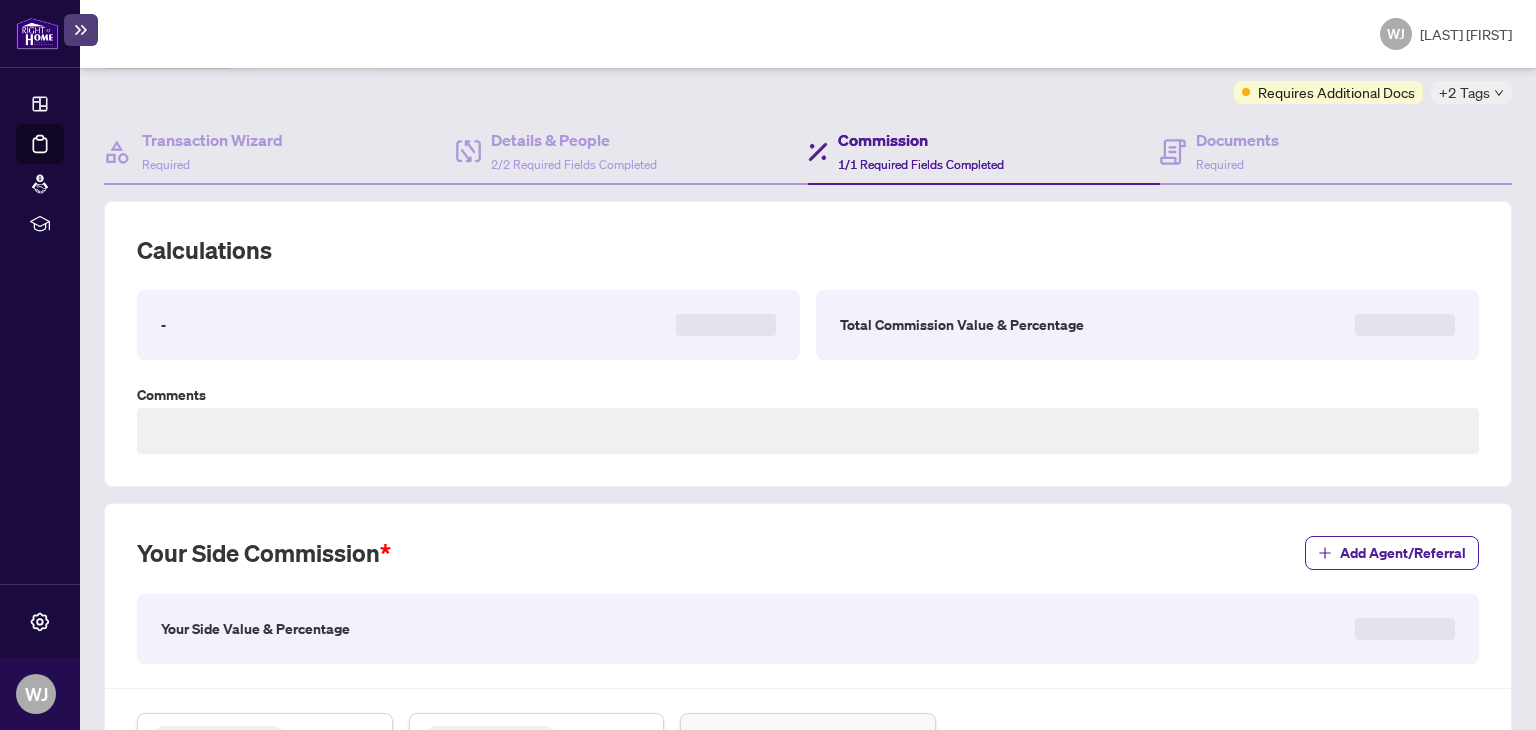type on "**********" 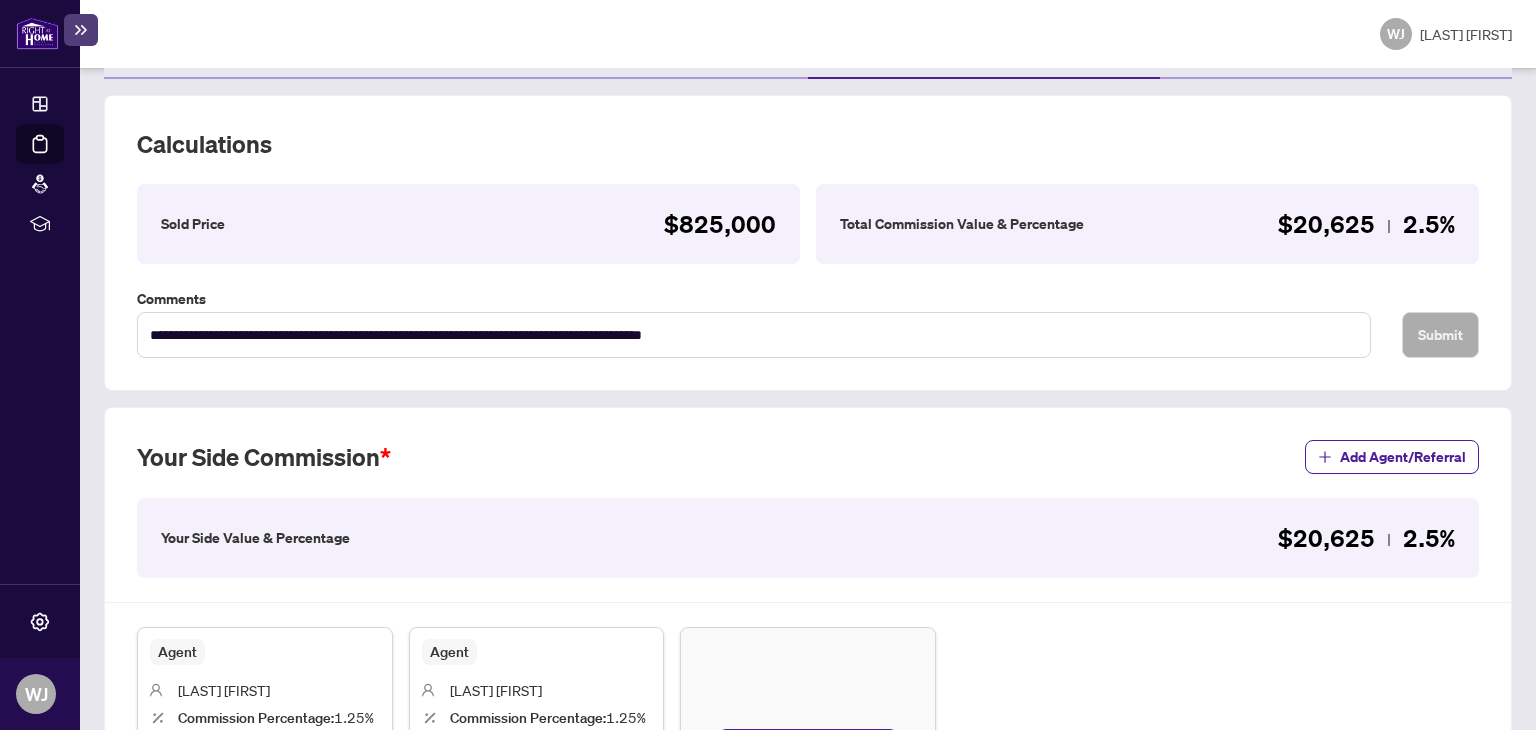scroll, scrollTop: 539, scrollLeft: 0, axis: vertical 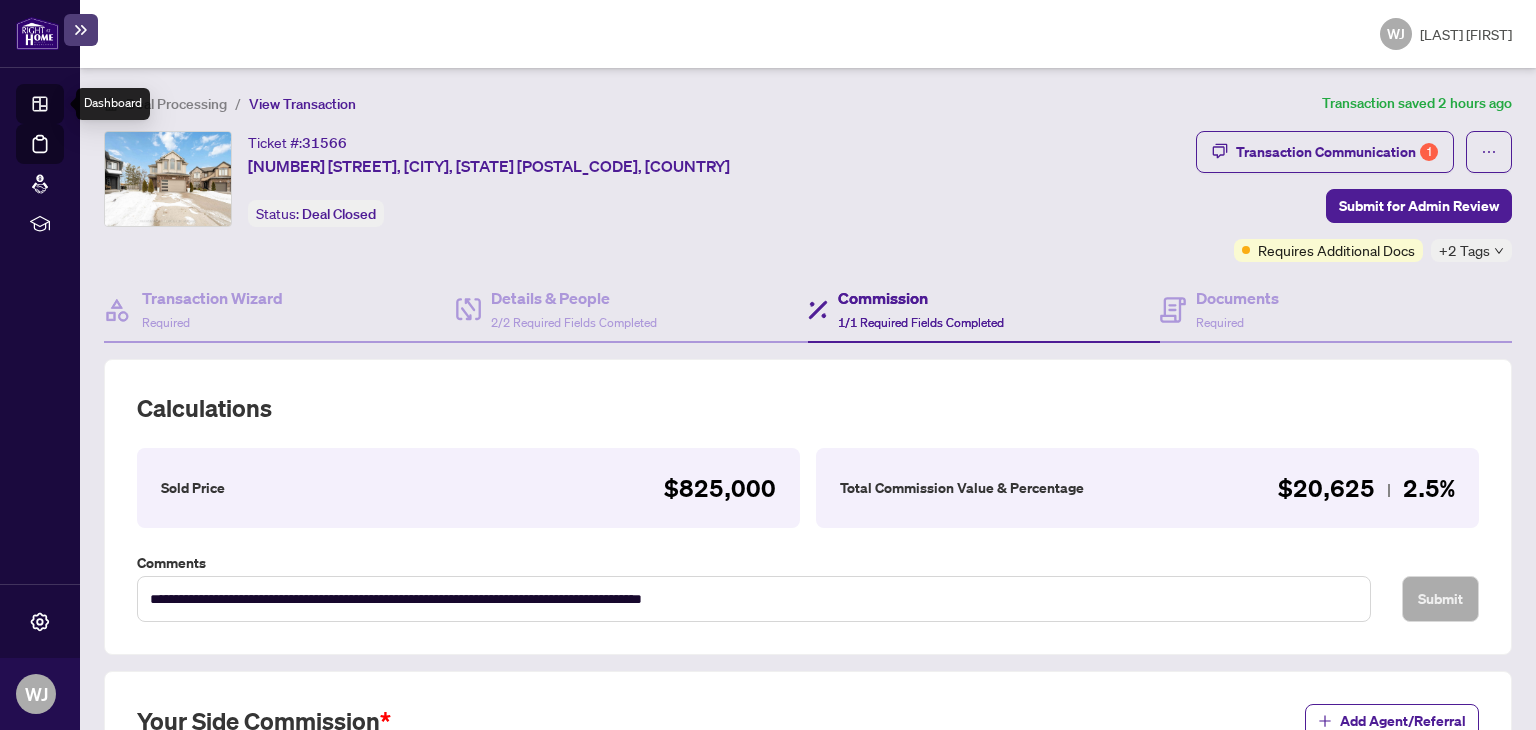 click on "Dashboard" at bounding box center (62, 107) 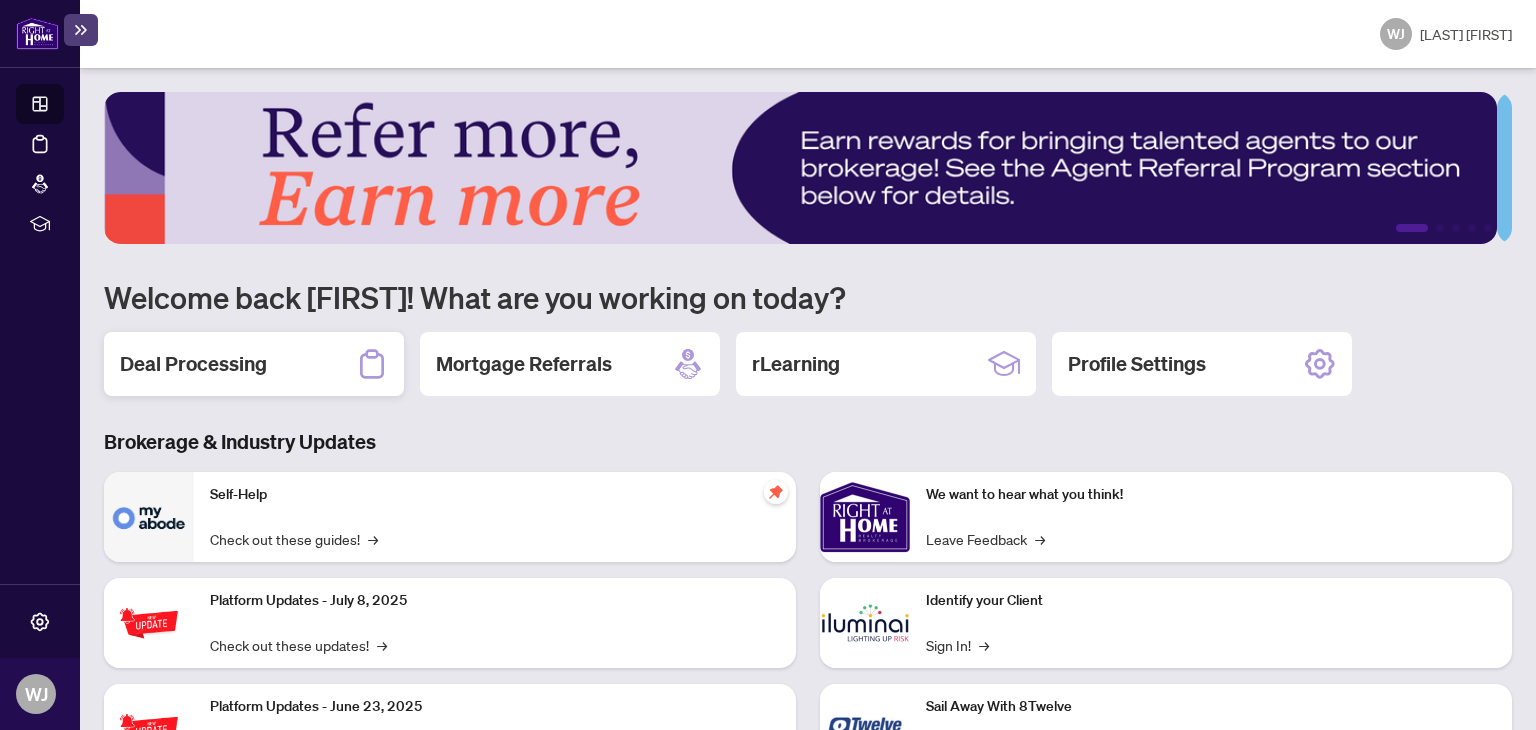 click on "Deal Processing" at bounding box center (193, 364) 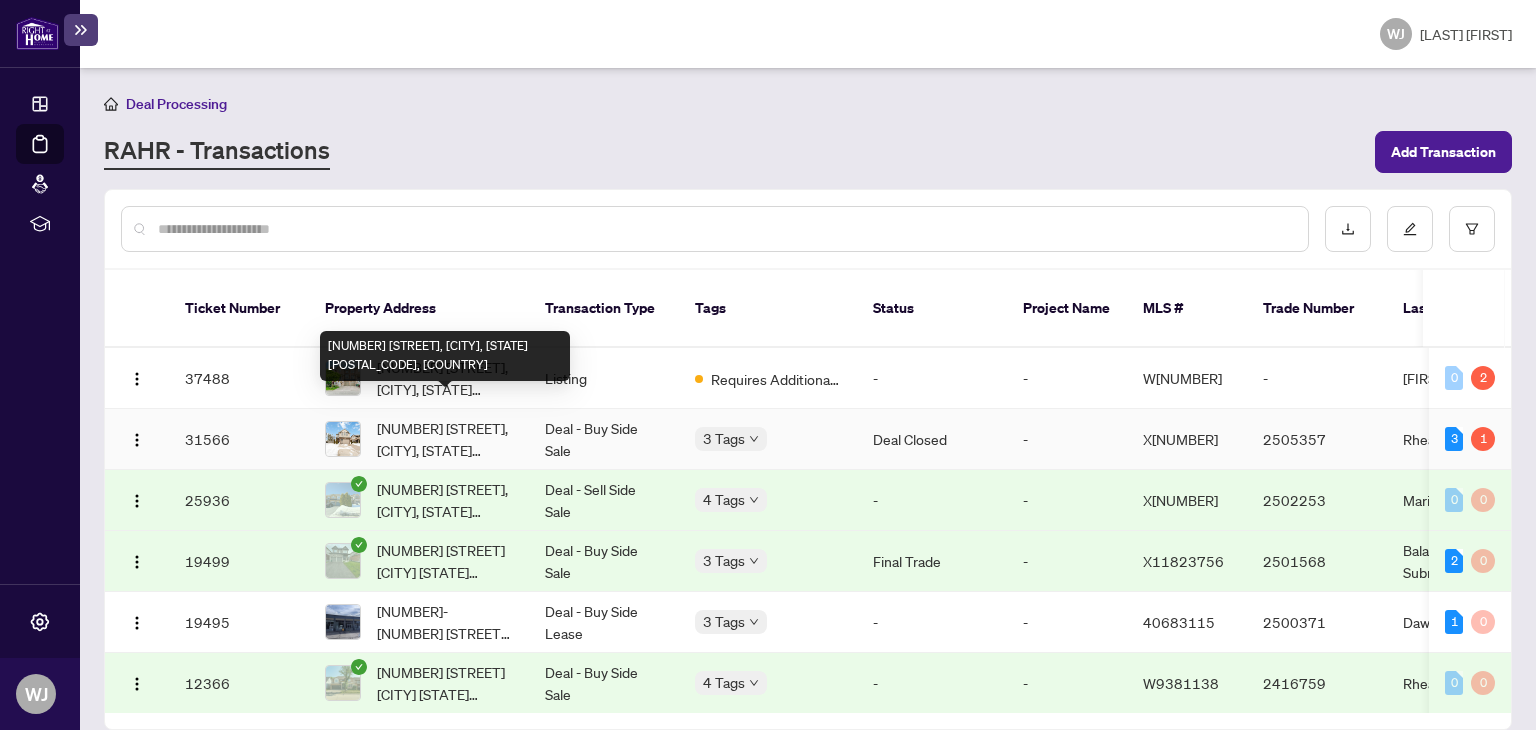 click on "[NUMBER] [STREET], [CITY], [STATE] [POSTAL_CODE], [COUNTRY]" at bounding box center [445, 439] 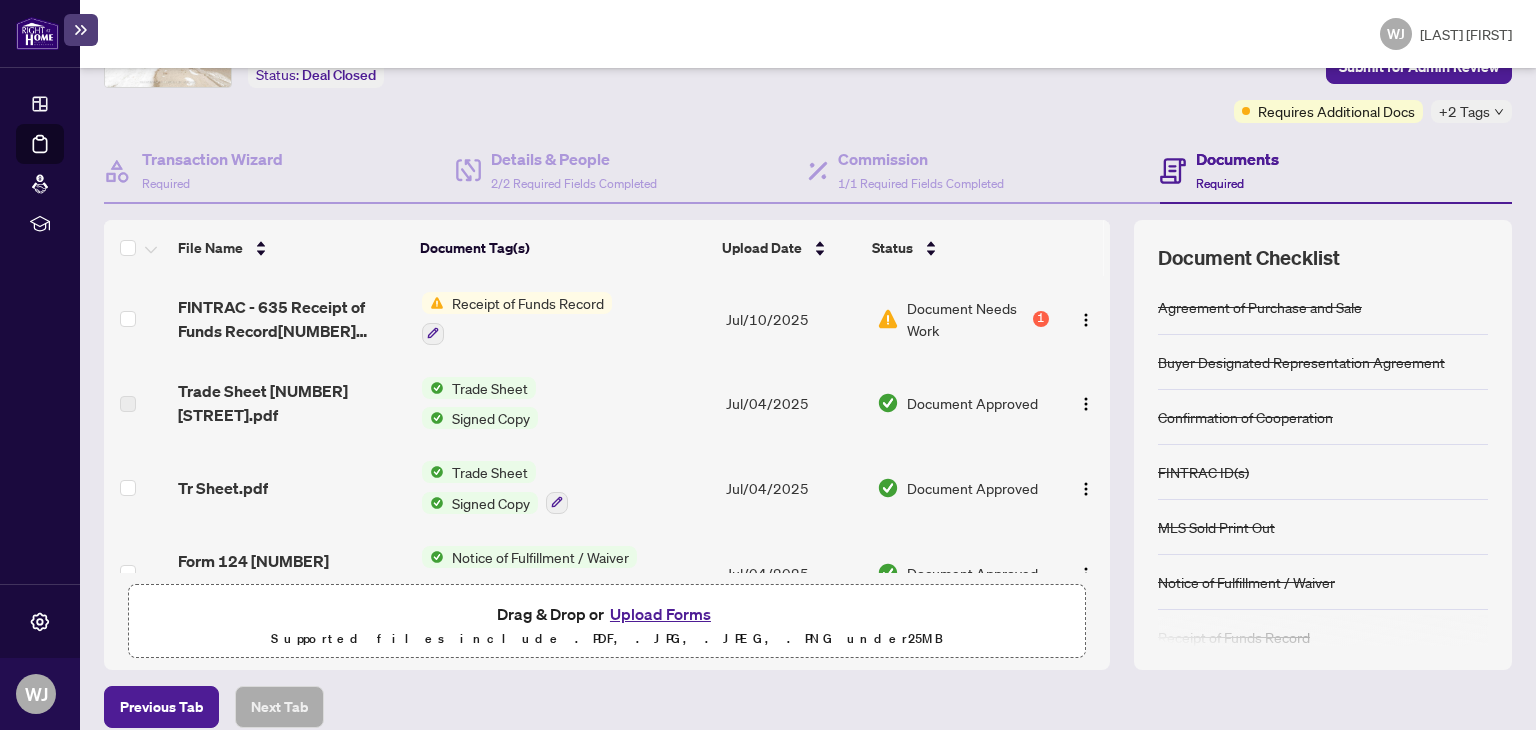 scroll, scrollTop: 140, scrollLeft: 0, axis: vertical 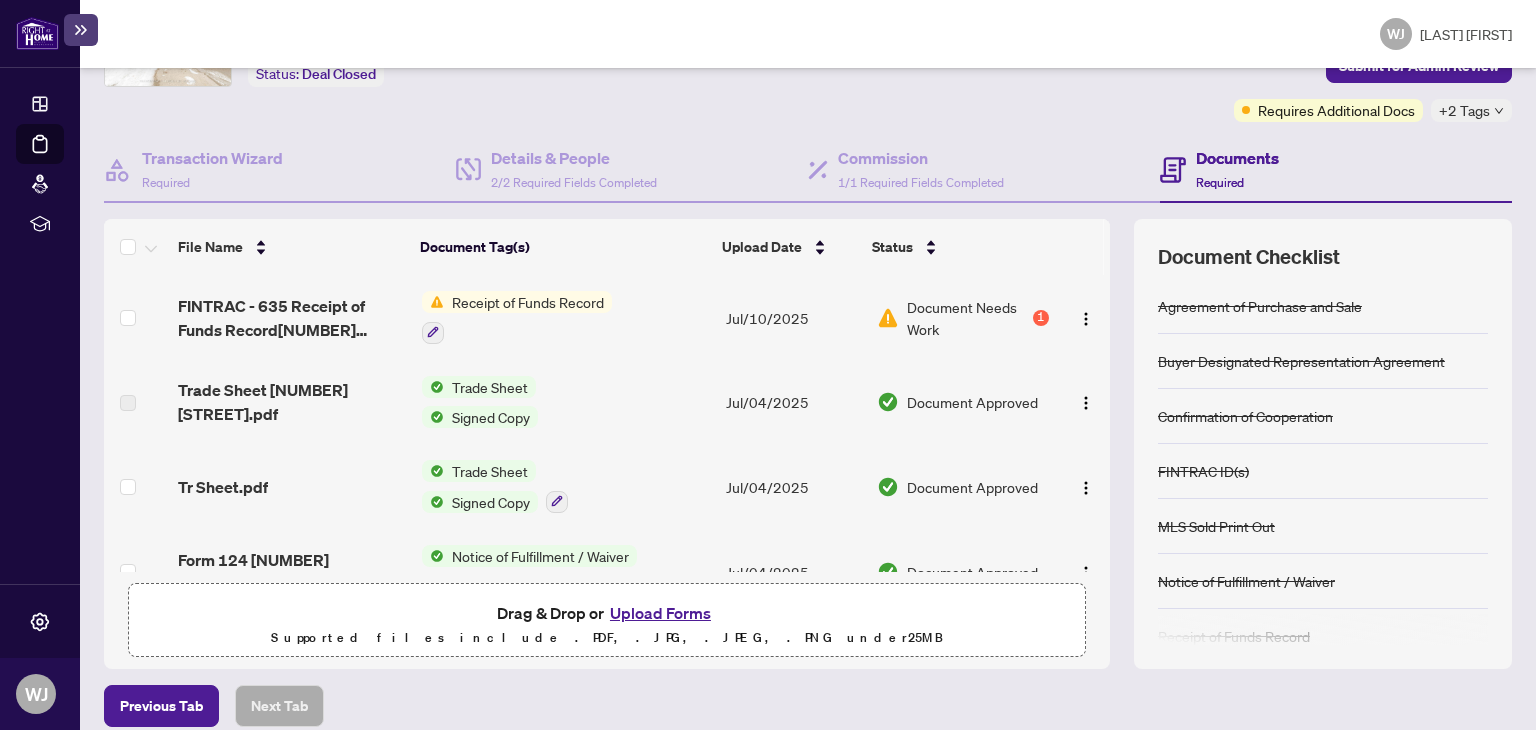 click on "Document Tag(s)" at bounding box center (563, 247) 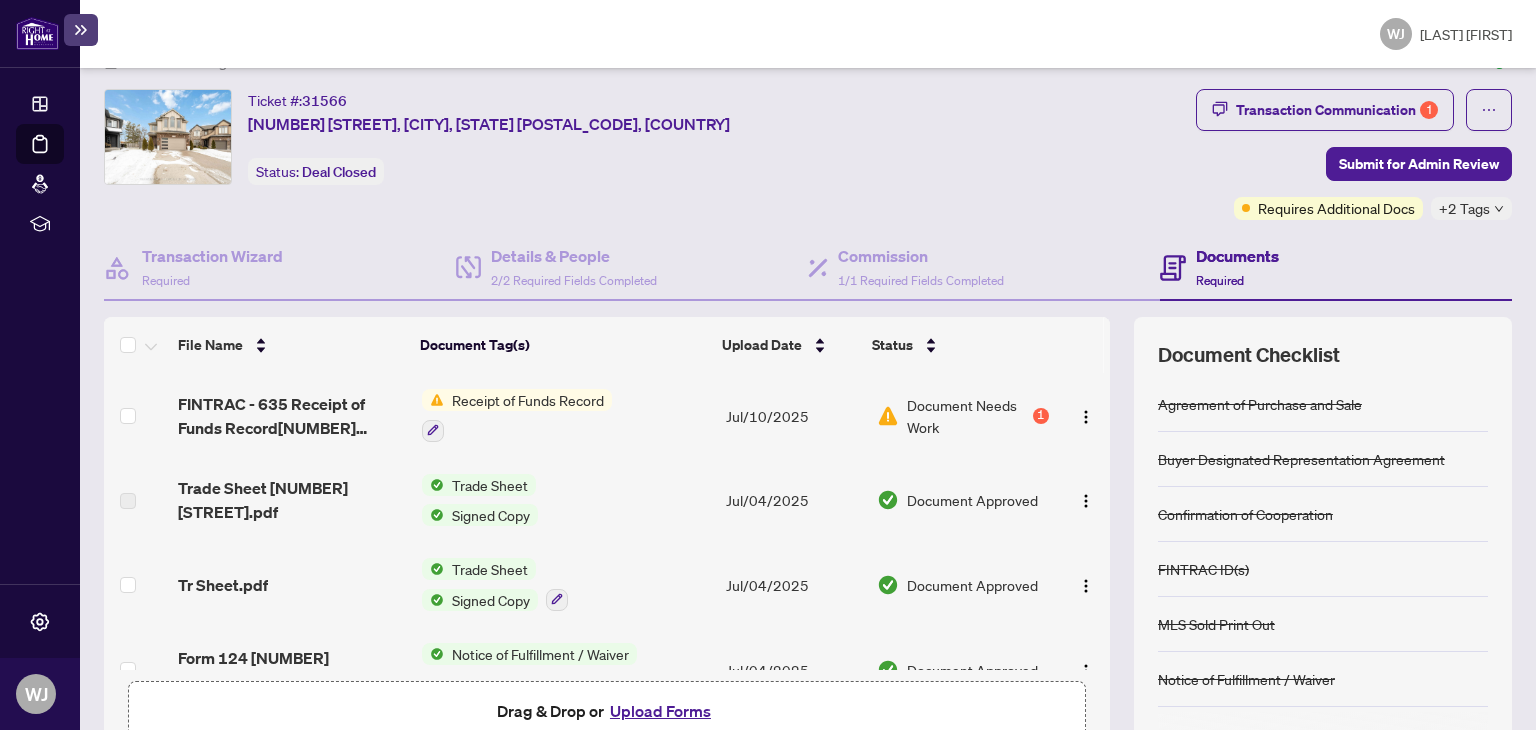 scroll, scrollTop: 158, scrollLeft: 0, axis: vertical 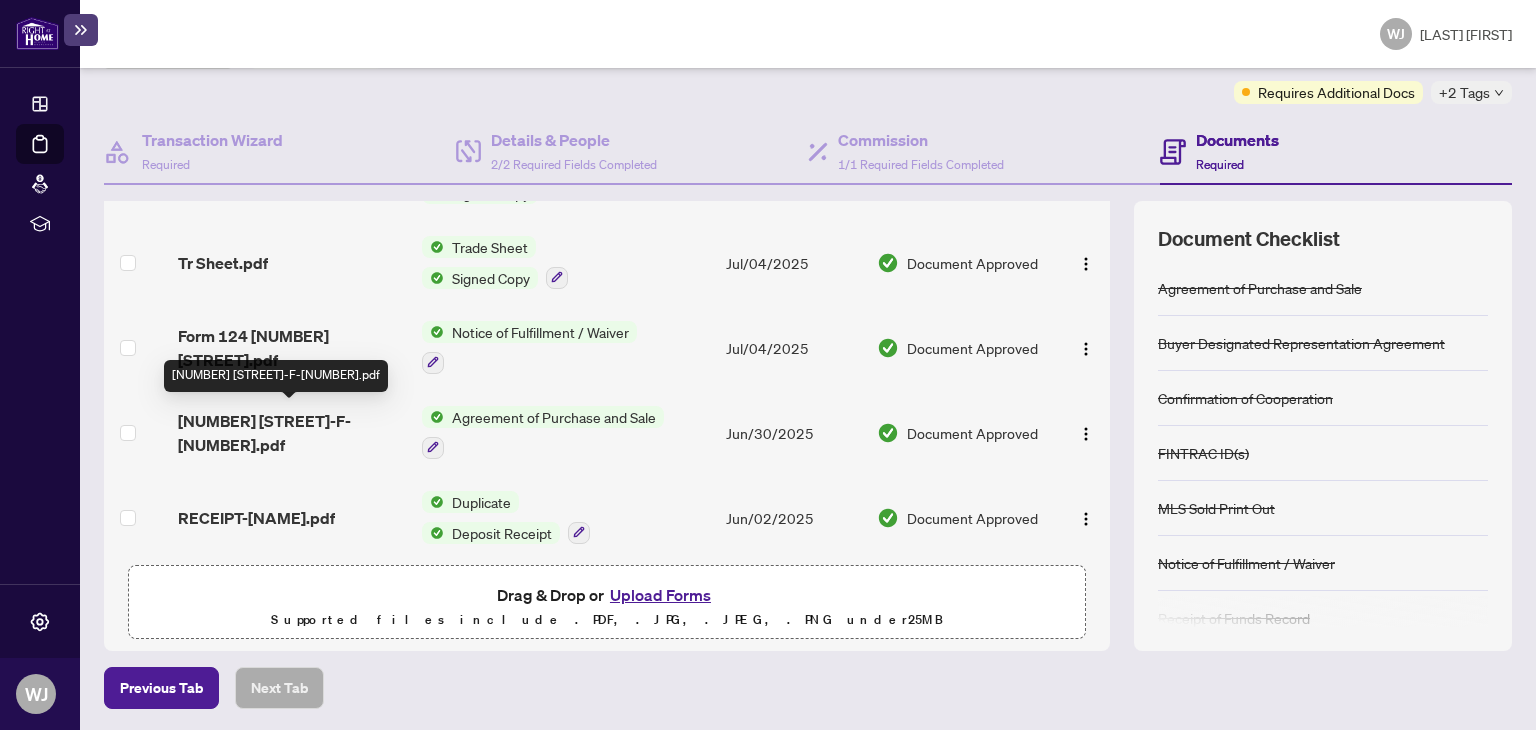 click on "[NUMBER] [STREET]-F-[NUMBER].pdf" at bounding box center [291, 433] 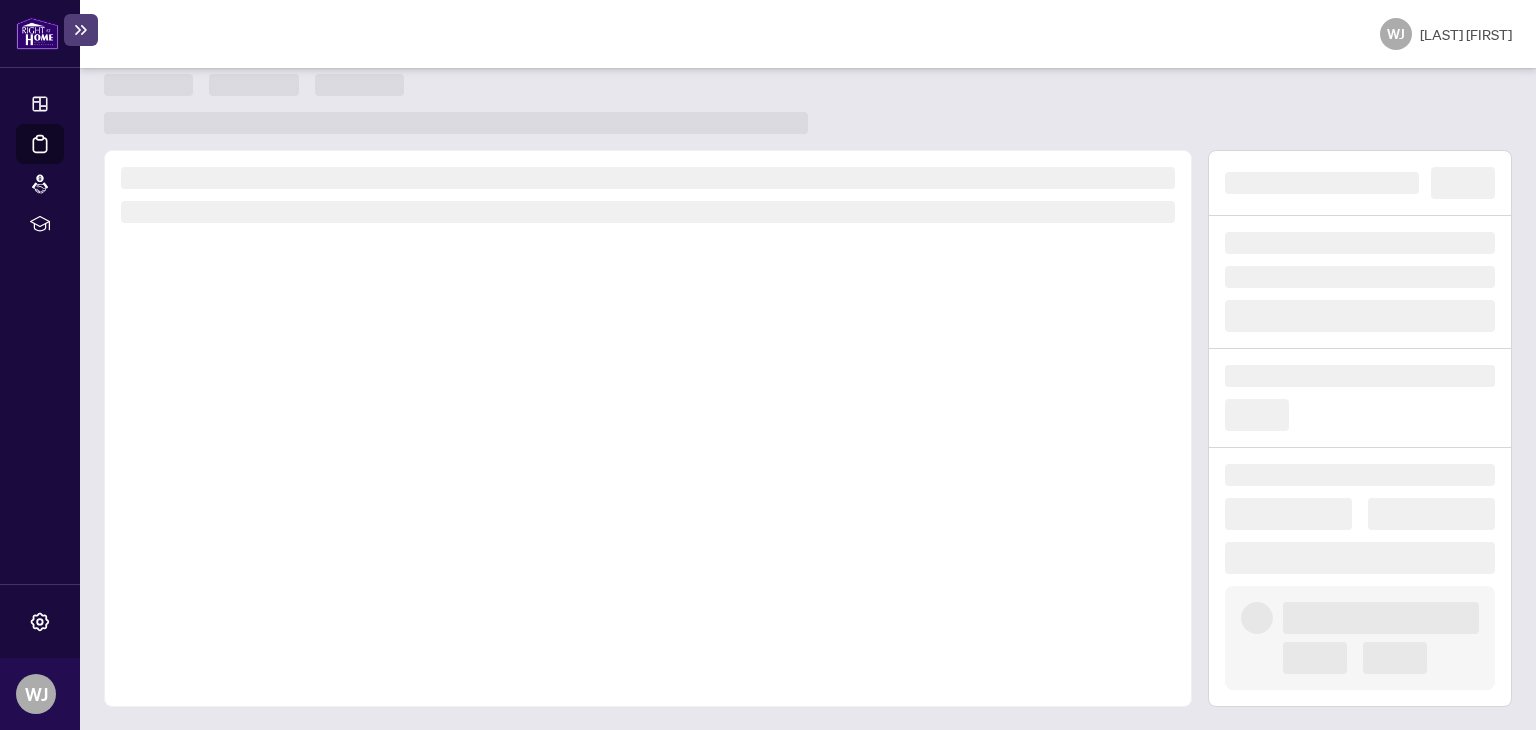 scroll, scrollTop: 0, scrollLeft: 0, axis: both 